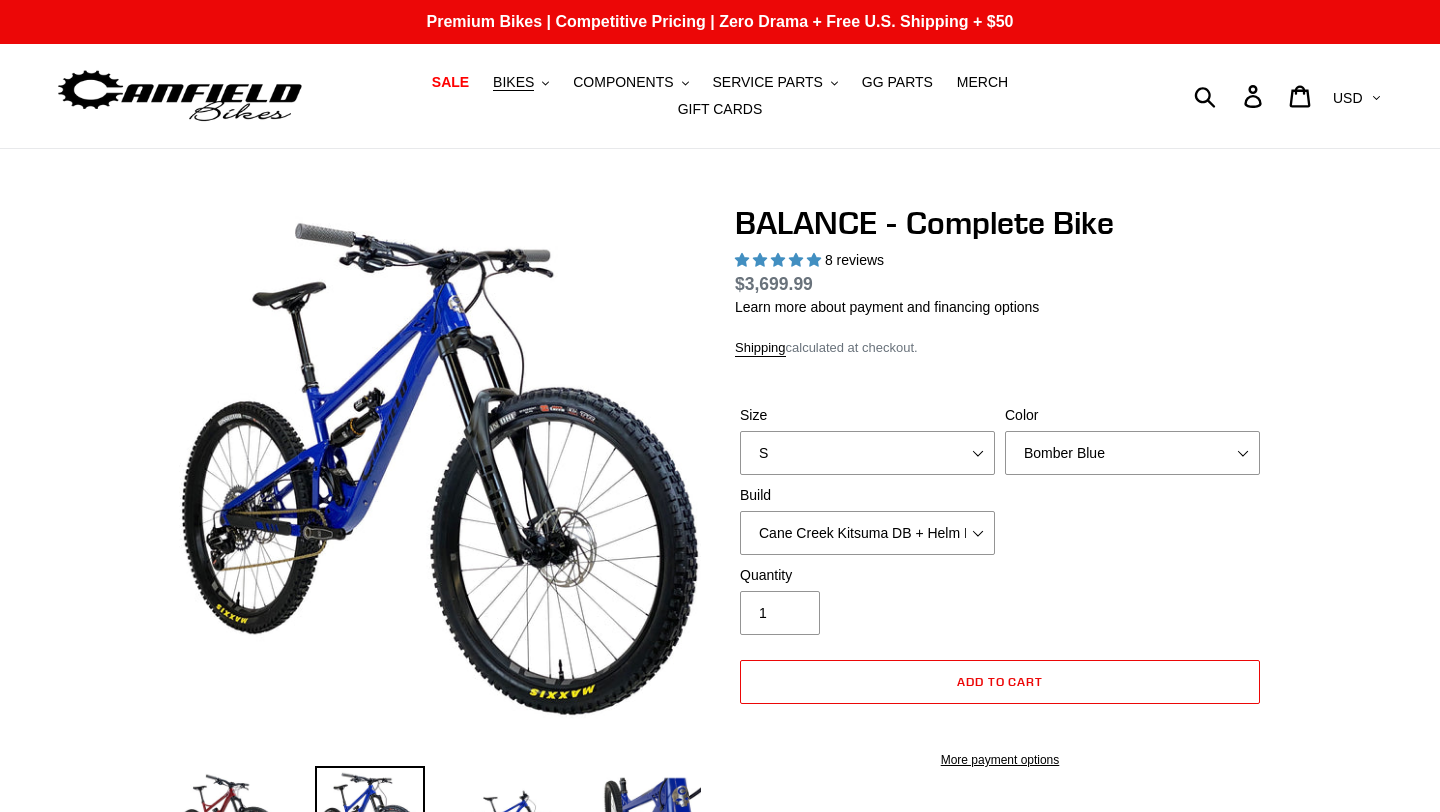 select on "highest-rating" 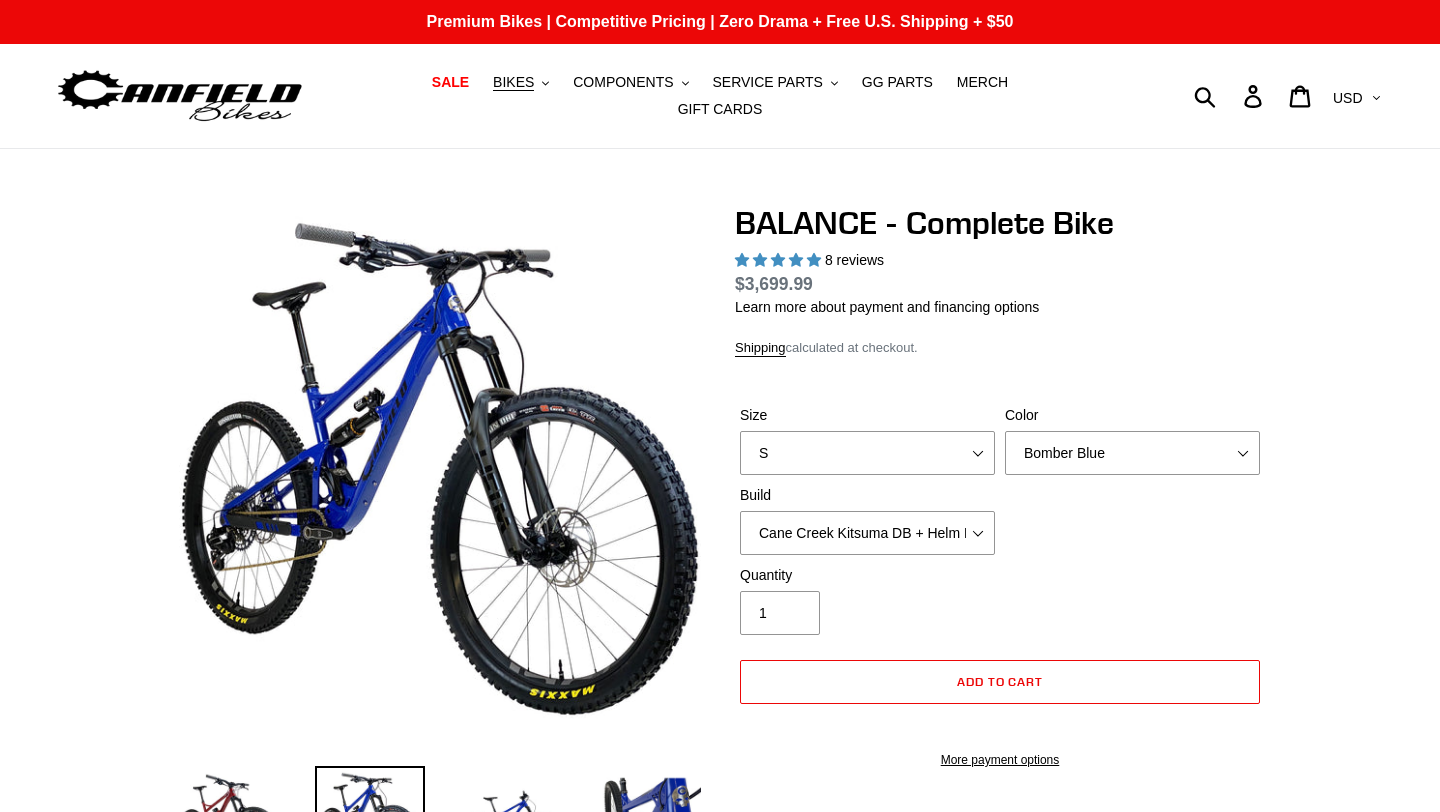scroll, scrollTop: 0, scrollLeft: 0, axis: both 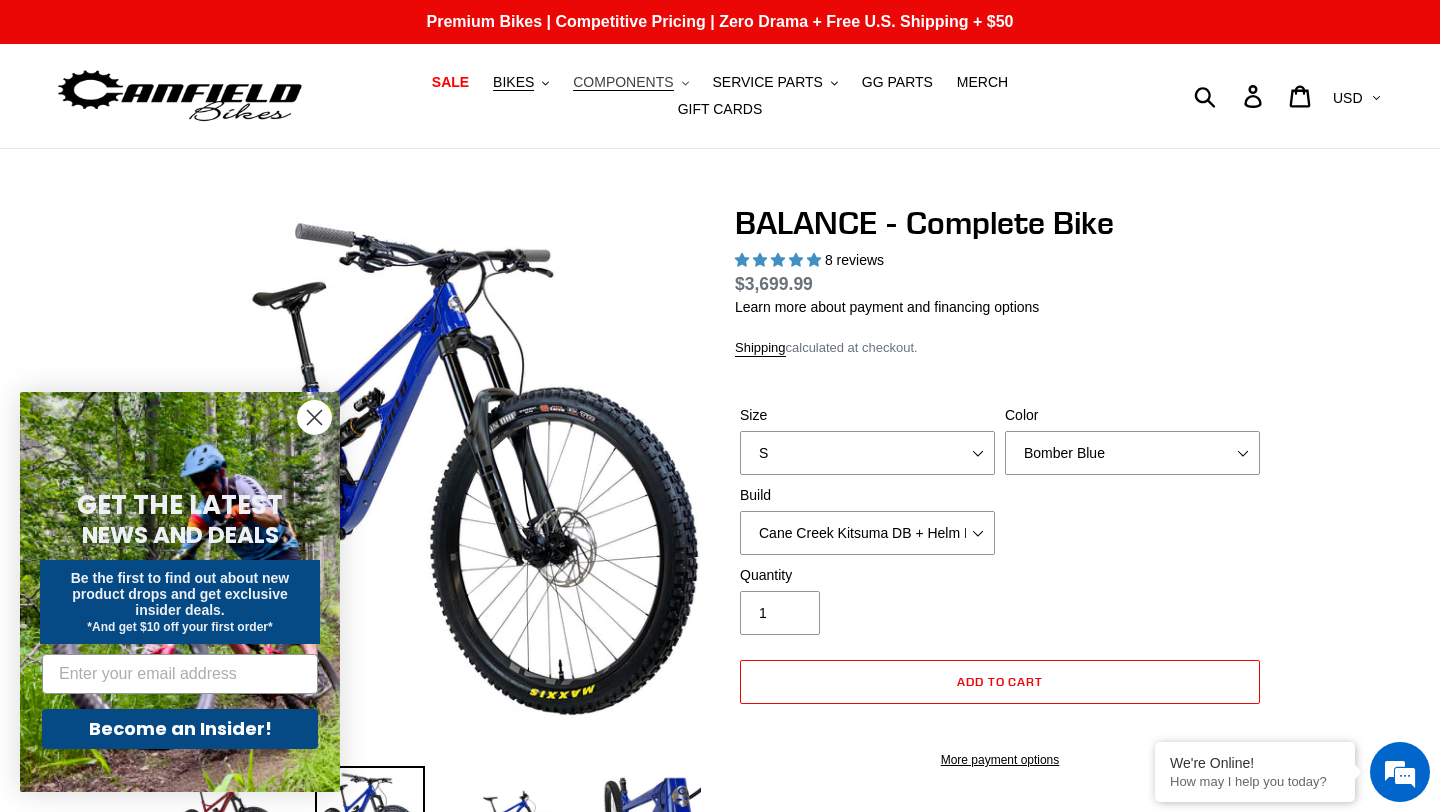 click on "COMPONENTS" at bounding box center [623, 82] 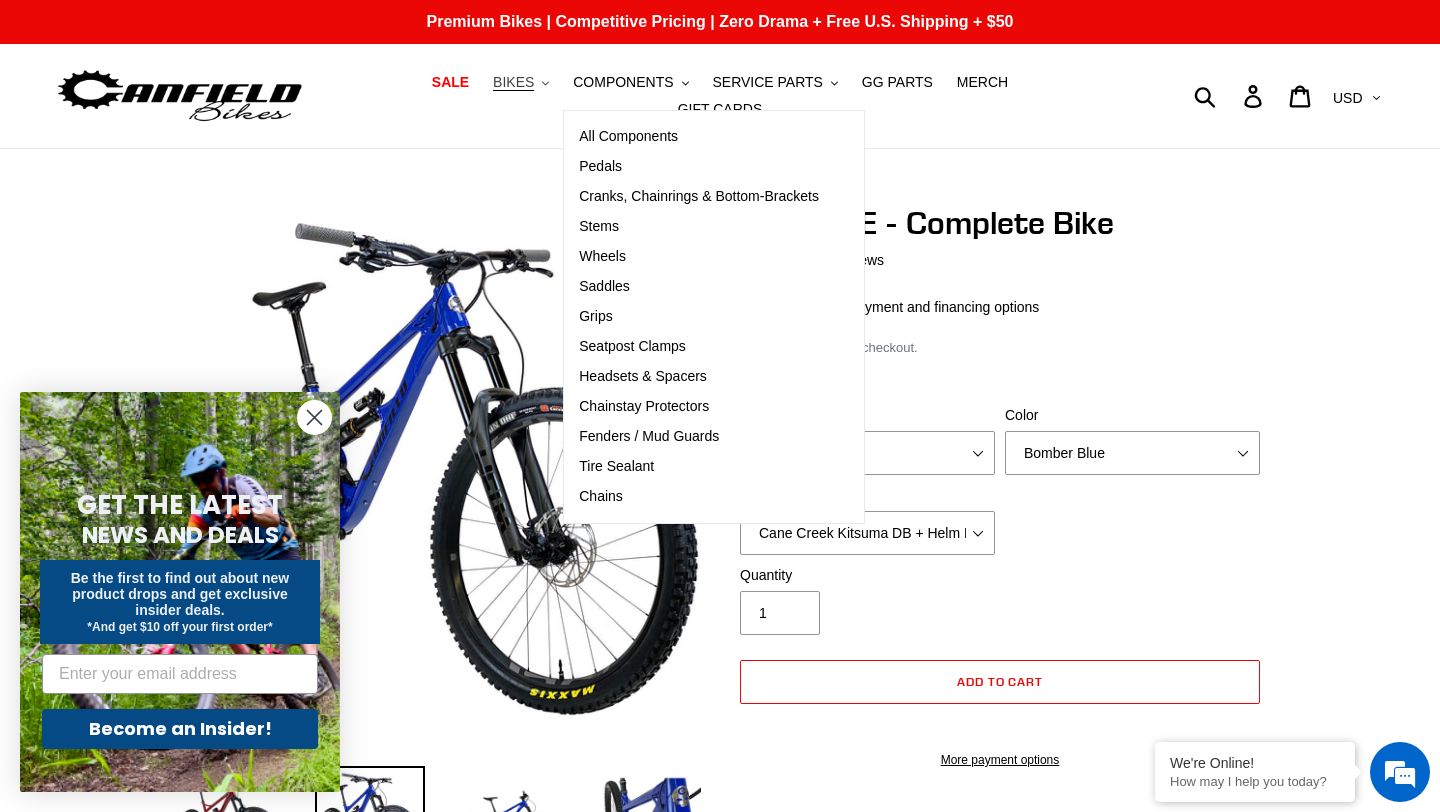 click on "BIKES .cls-1{fill:#231f20}" at bounding box center [521, 82] 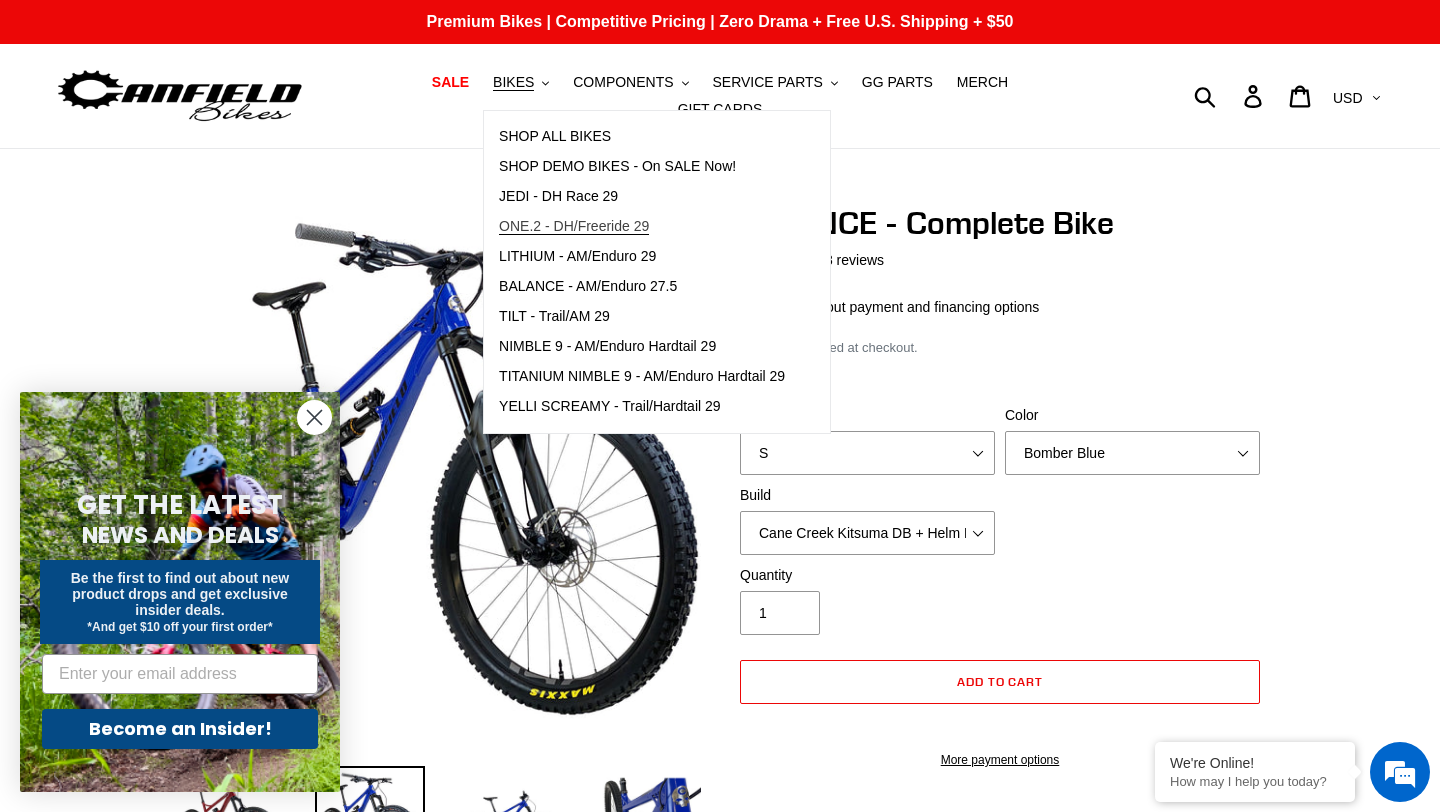 click on "ONE.2 - DH/Freeride 29" at bounding box center [574, 226] 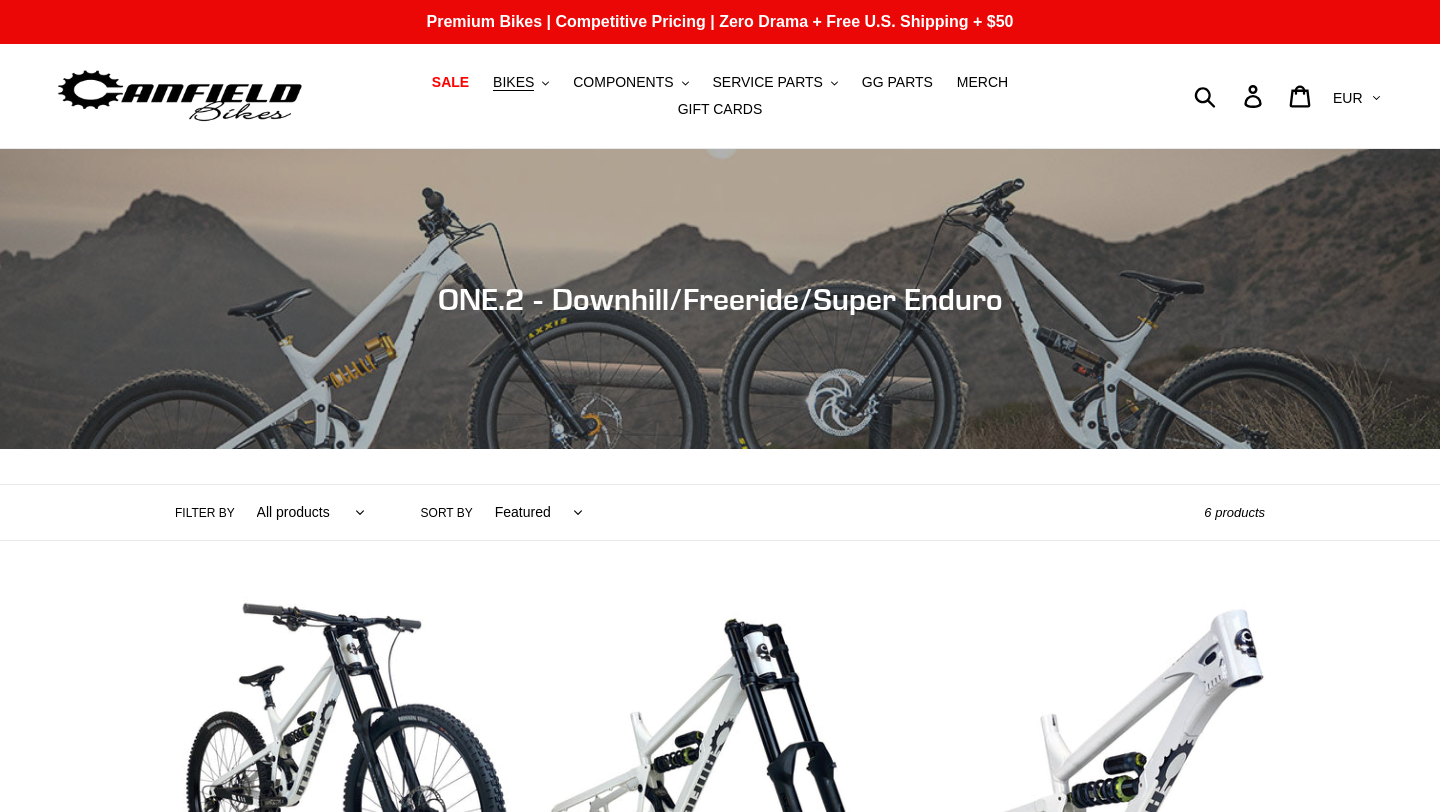 scroll, scrollTop: 0, scrollLeft: 0, axis: both 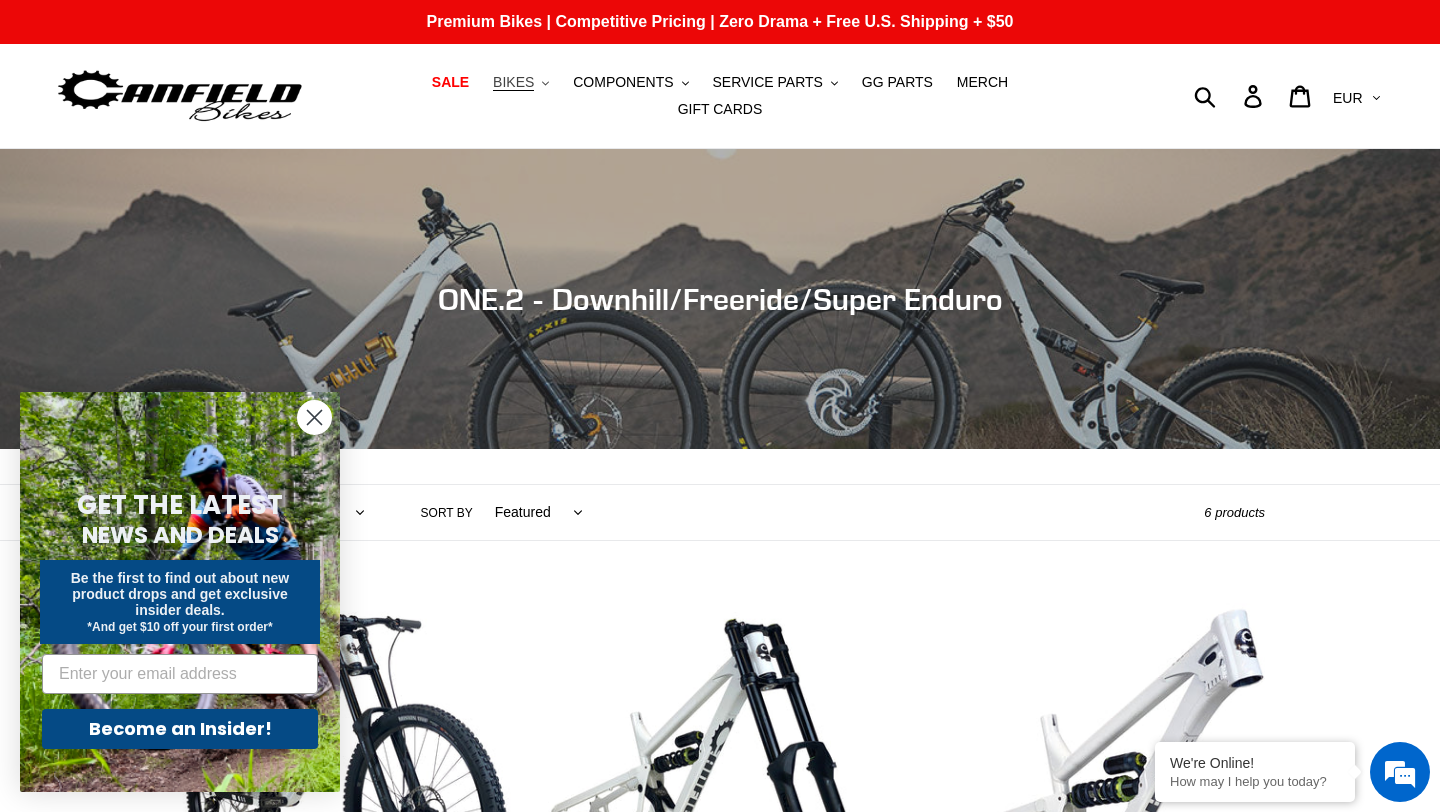 click on "BIKES" at bounding box center (513, 82) 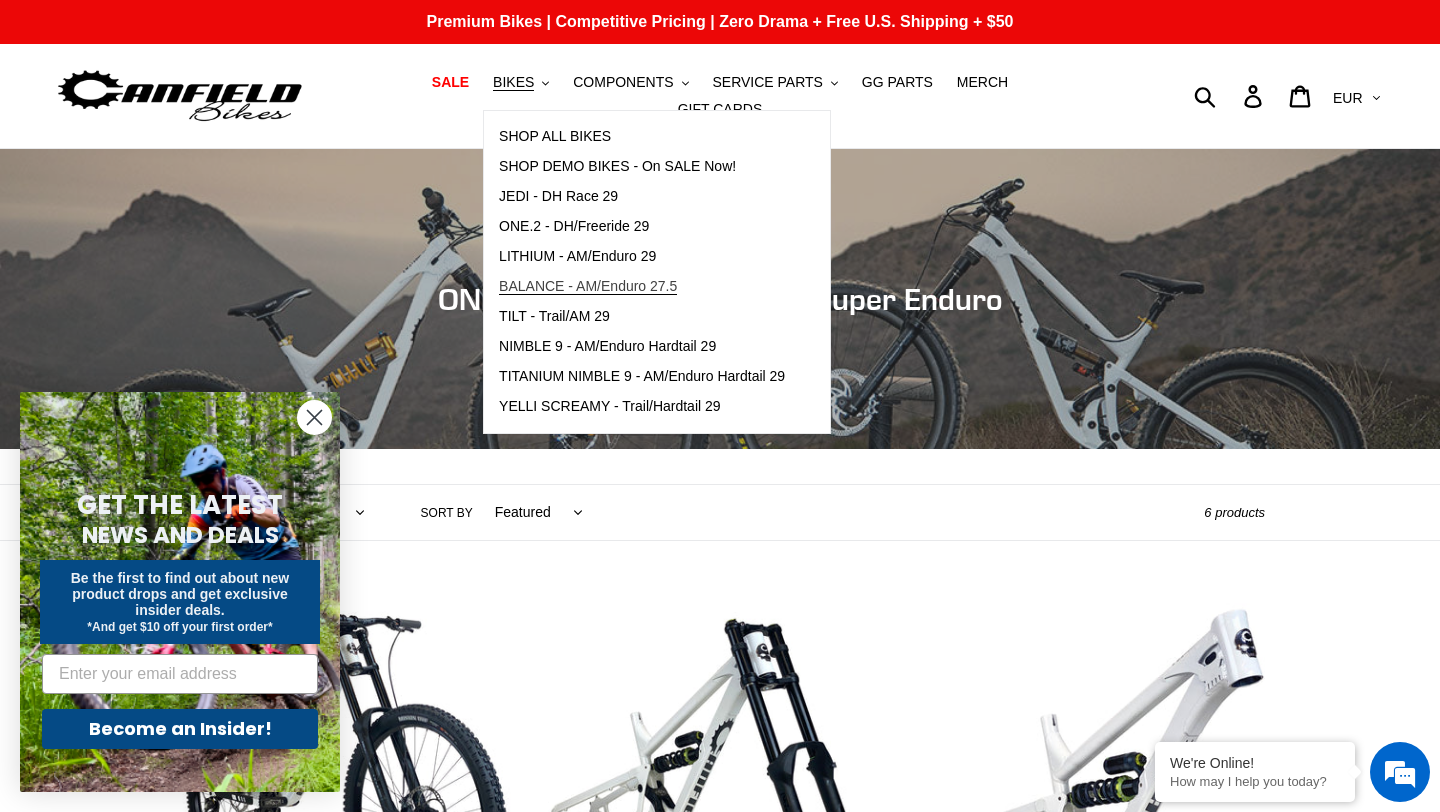 click on "BALANCE - AM/Enduro 27.5" at bounding box center (588, 286) 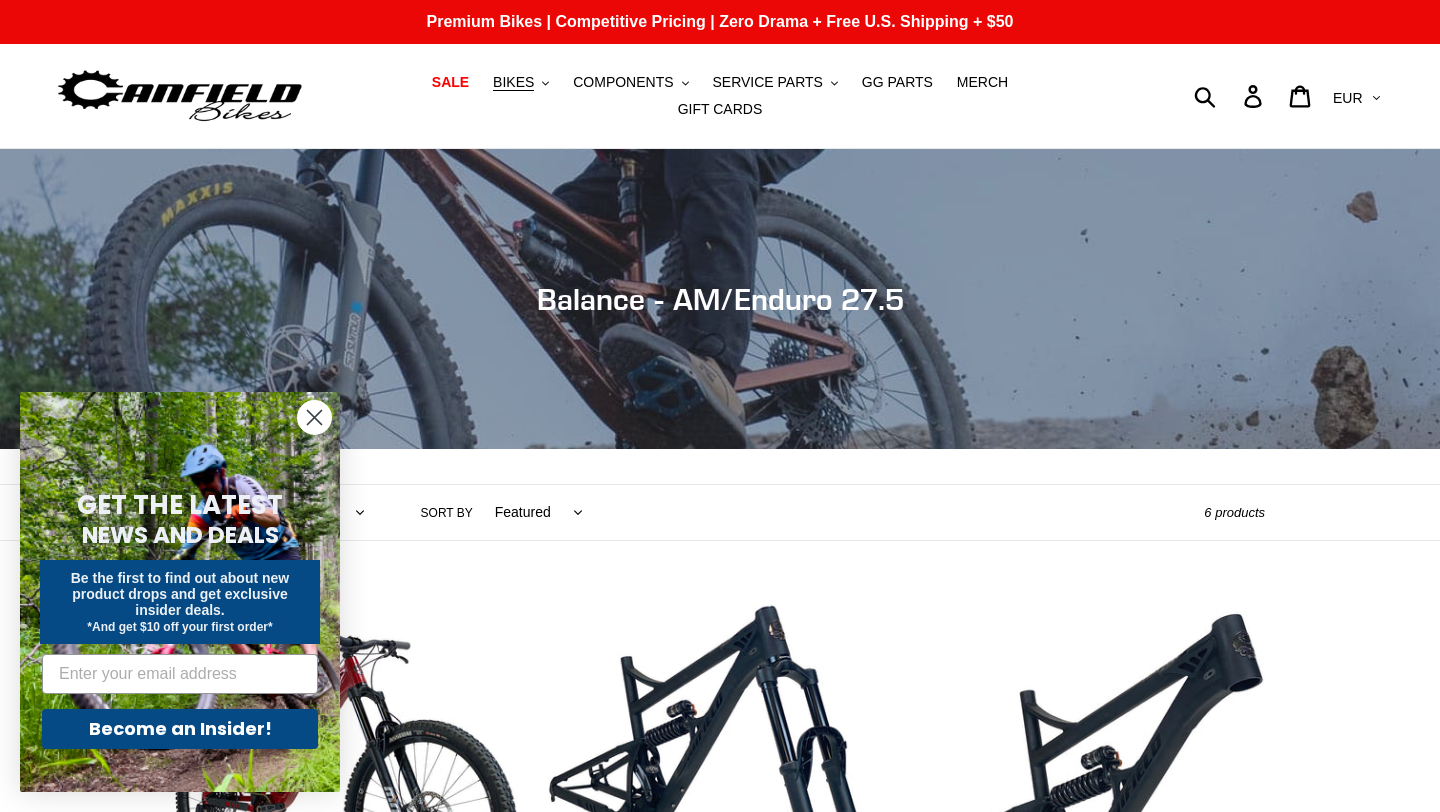 scroll, scrollTop: 0, scrollLeft: 0, axis: both 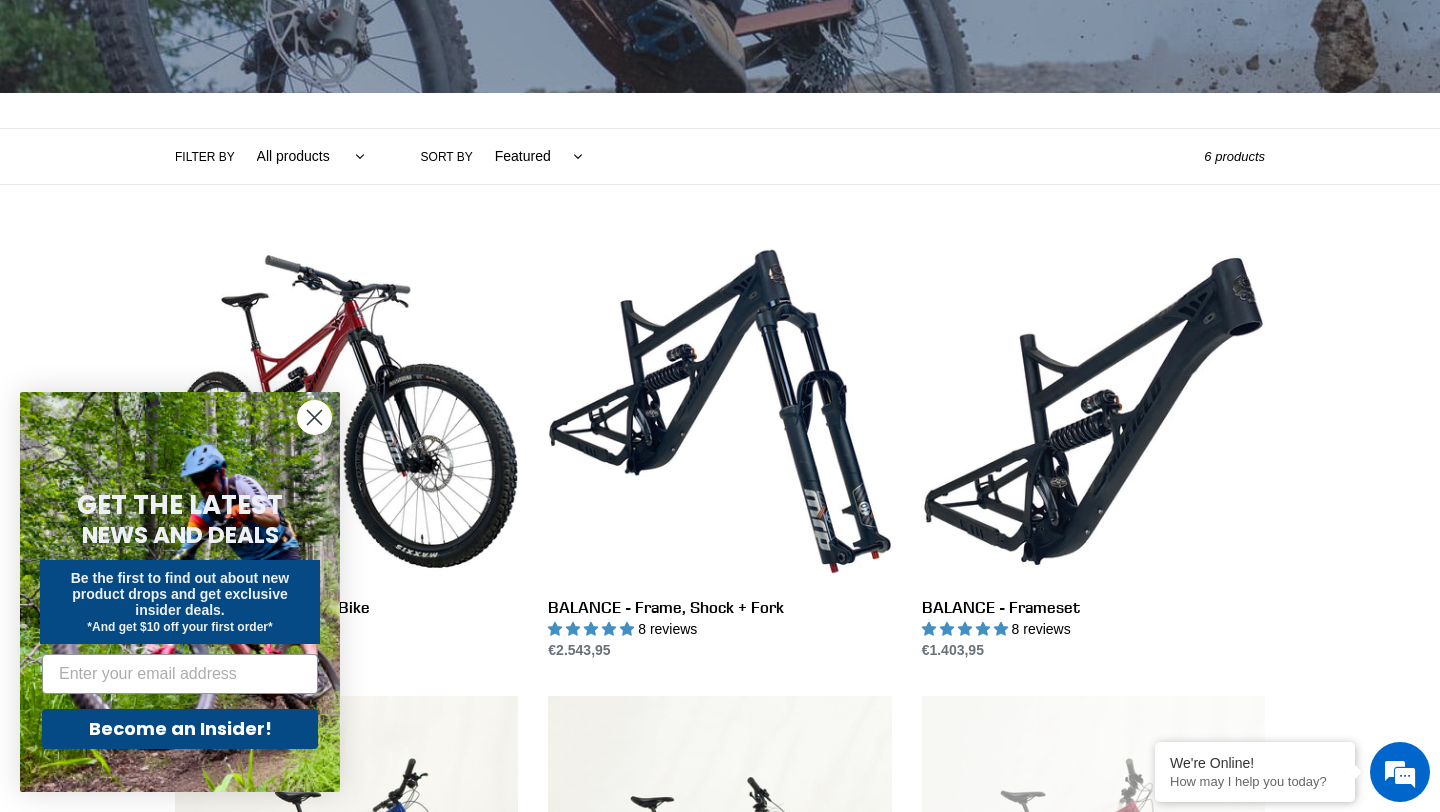 click 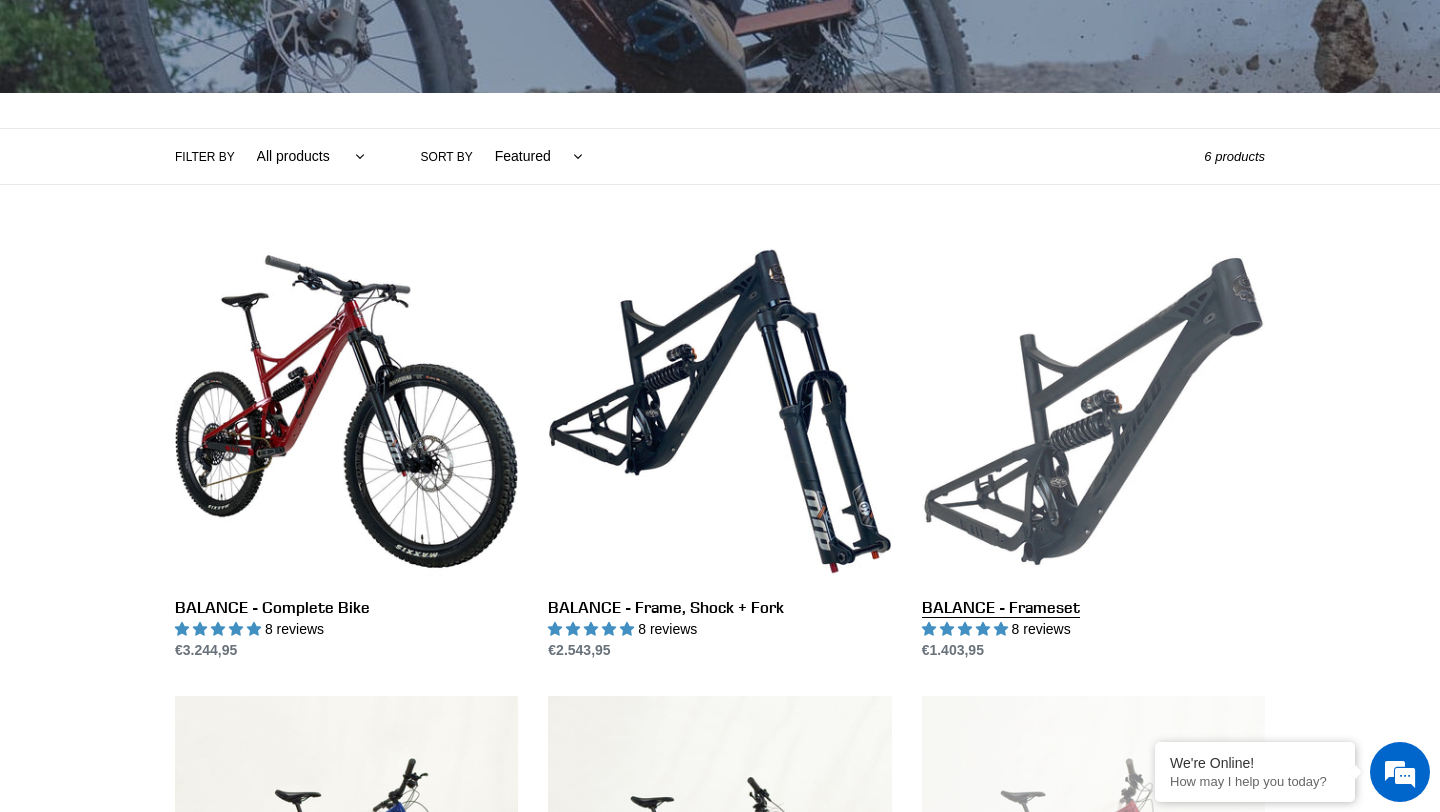 click on "BALANCE - Frameset" at bounding box center (1093, 450) 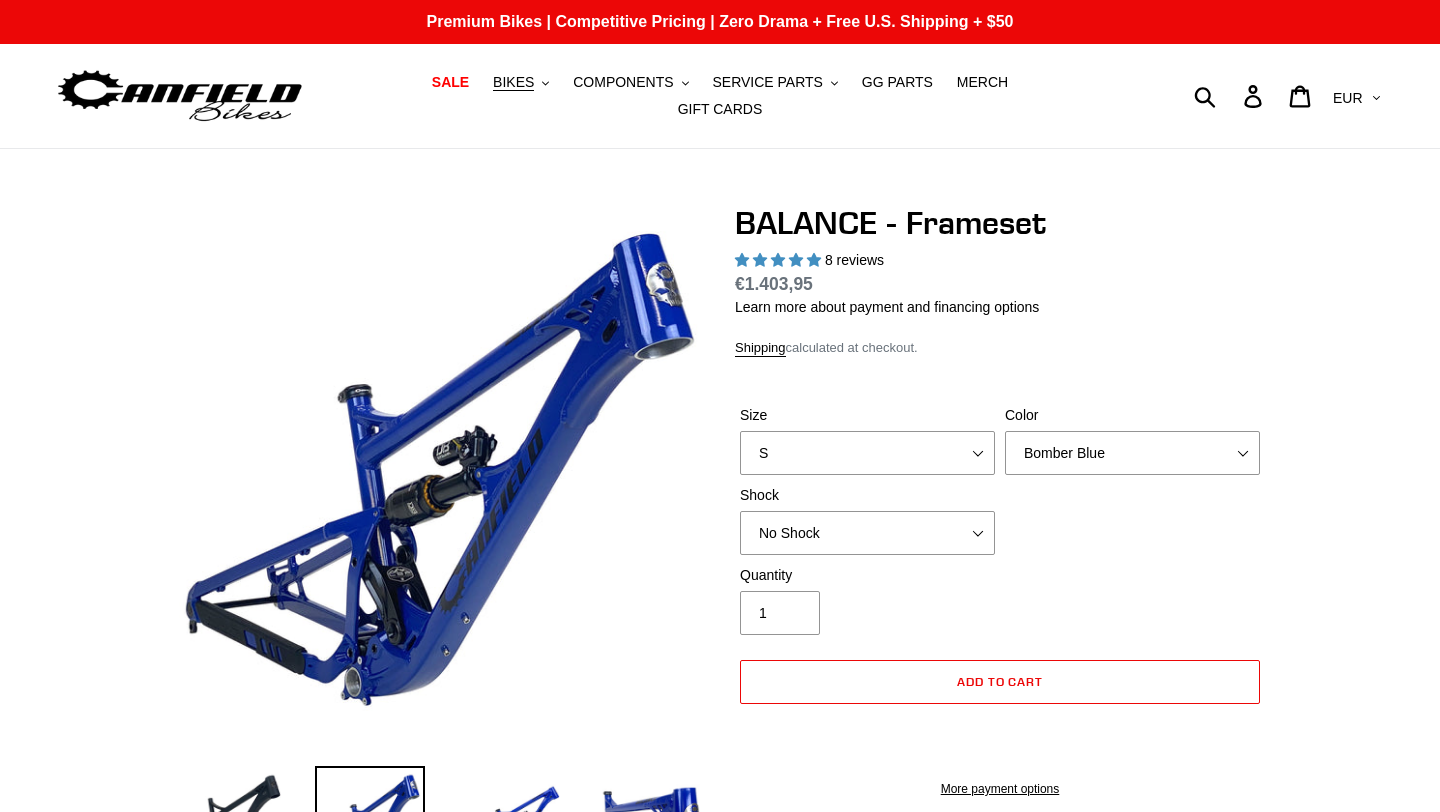 scroll, scrollTop: 0, scrollLeft: 0, axis: both 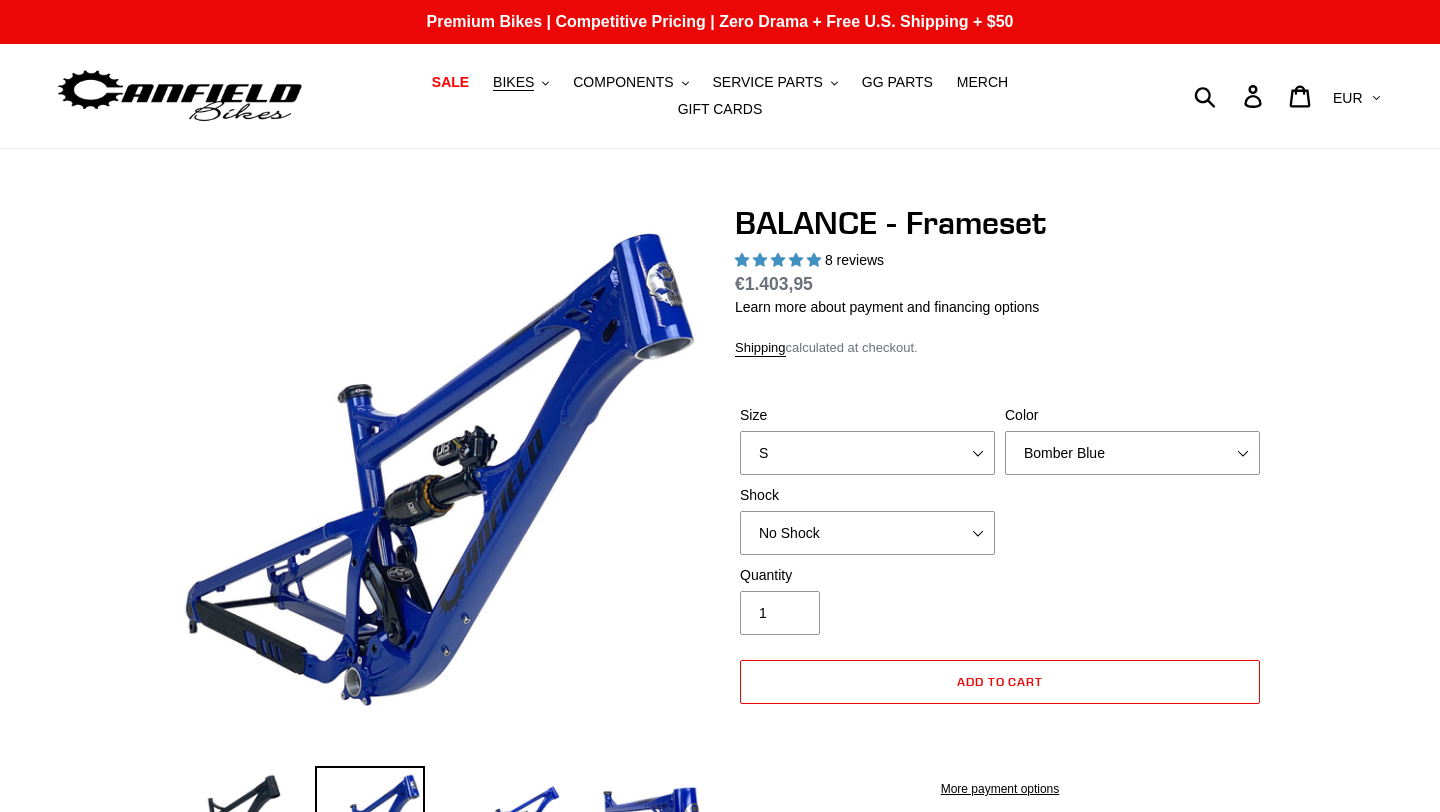 select on "highest-rating" 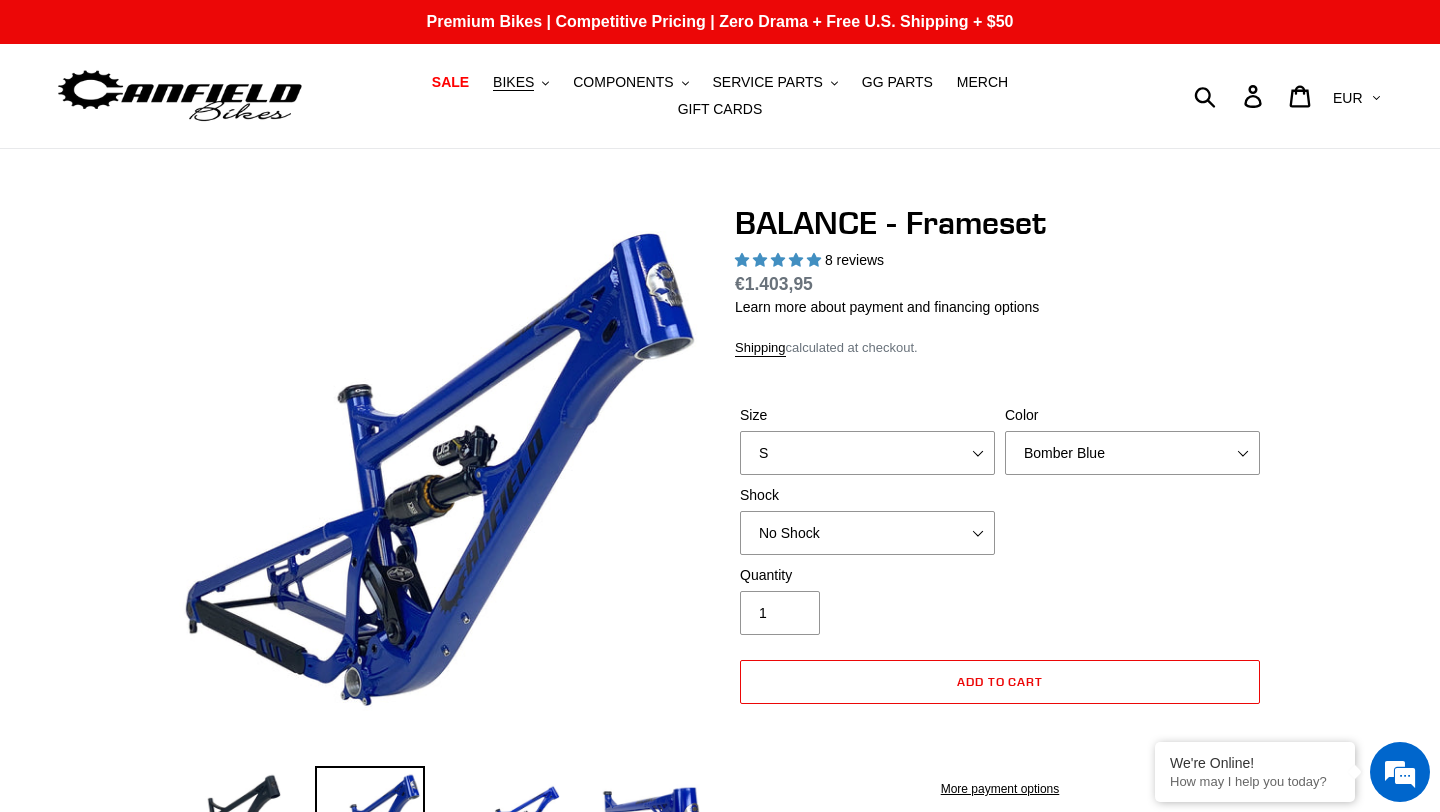 click on "Size
S
M
L
XL
Color
Bomber Blue
Goat's Blood
Stealth Black
Shock
No Shock" at bounding box center [1000, 485] 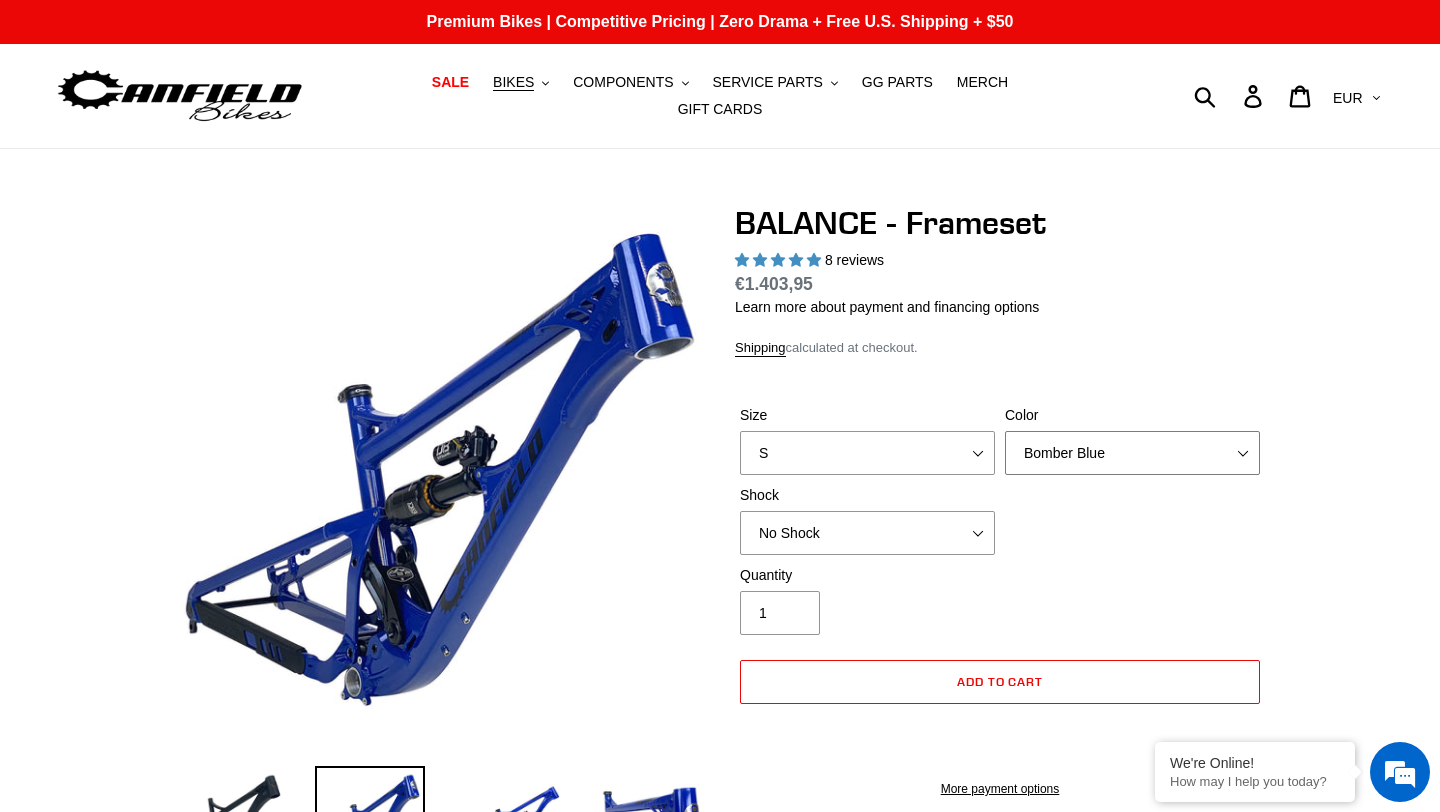 click on "Bomber Blue
Goat's Blood
Stealth Black" at bounding box center [1132, 453] 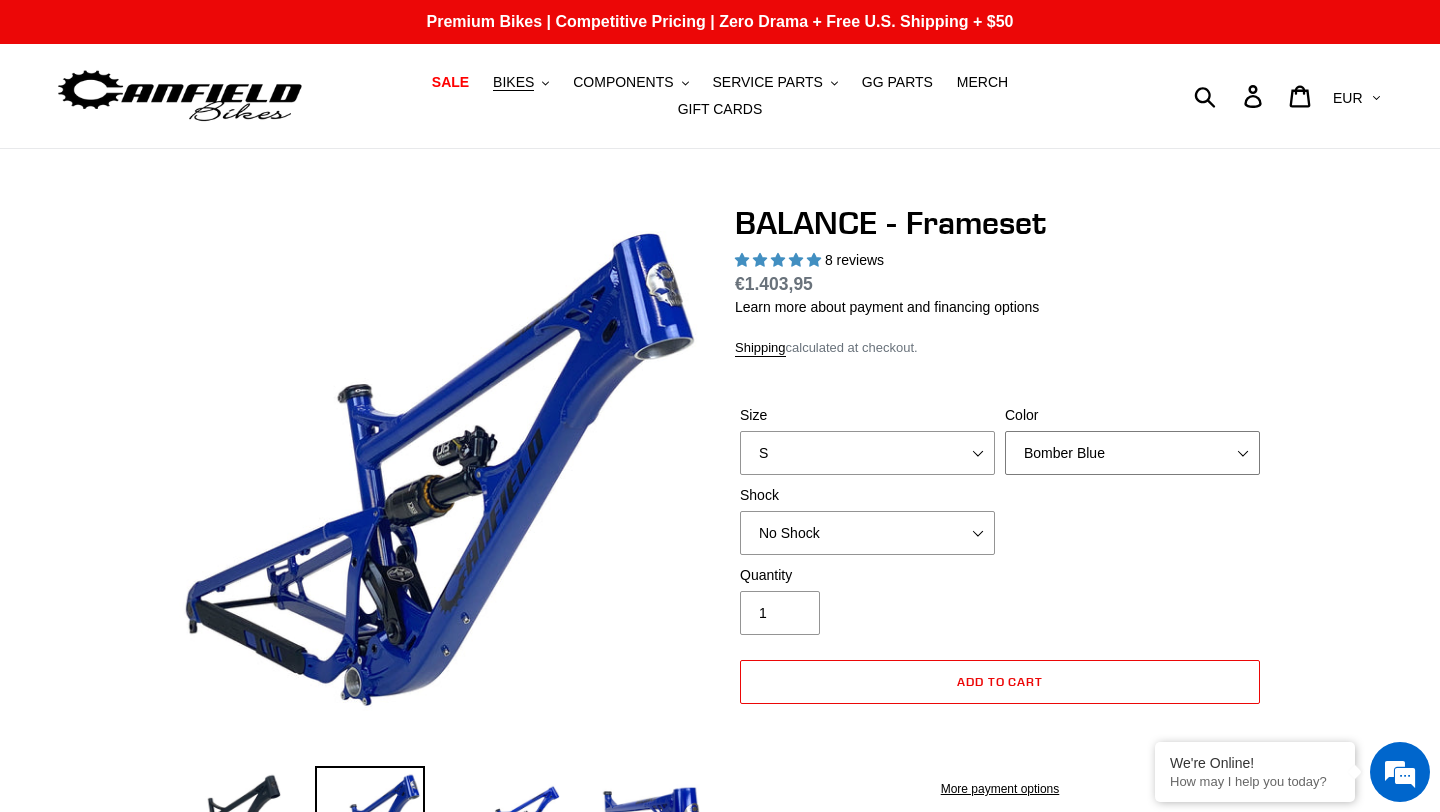 select on "Goat's Blood" 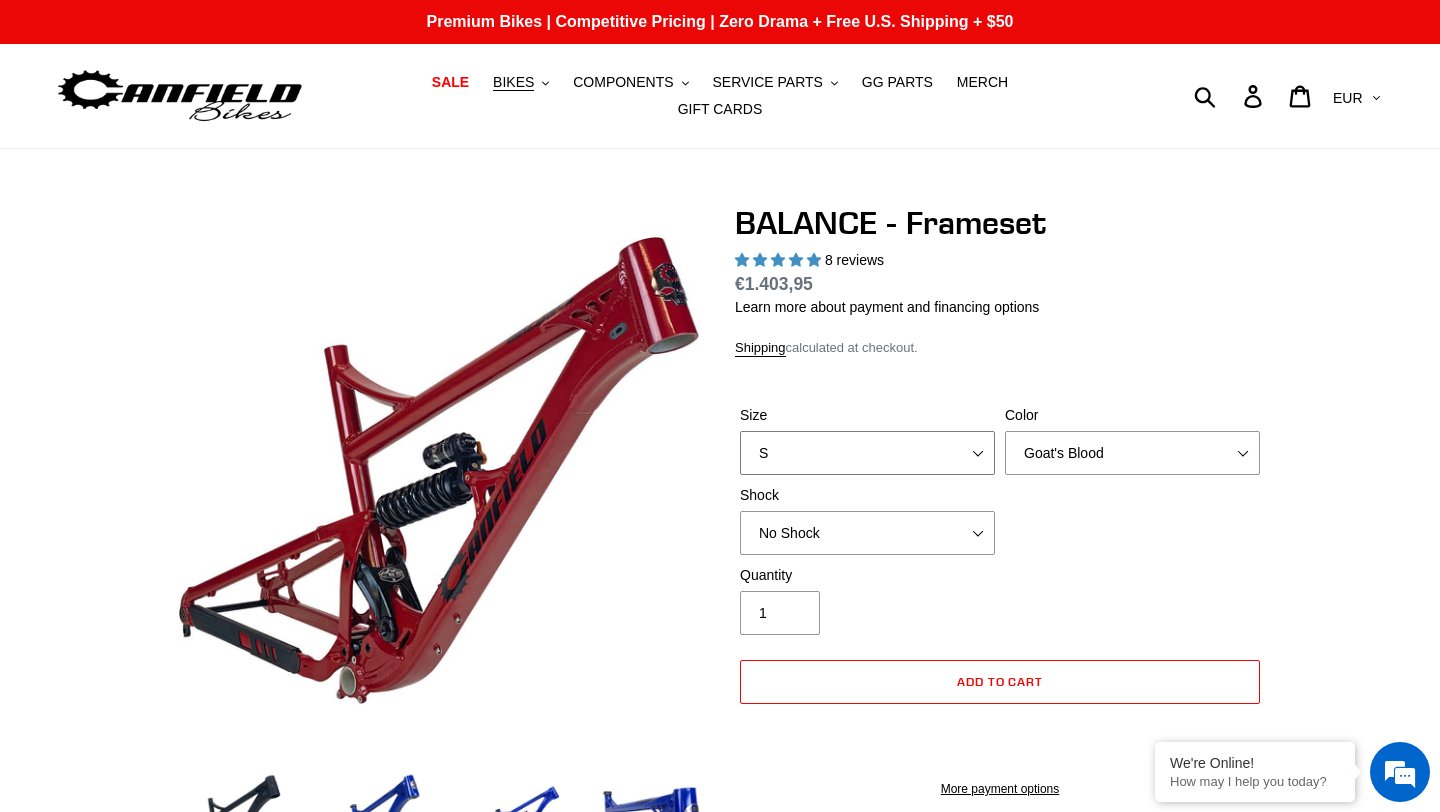click on "S
M
L
XL" at bounding box center [867, 453] 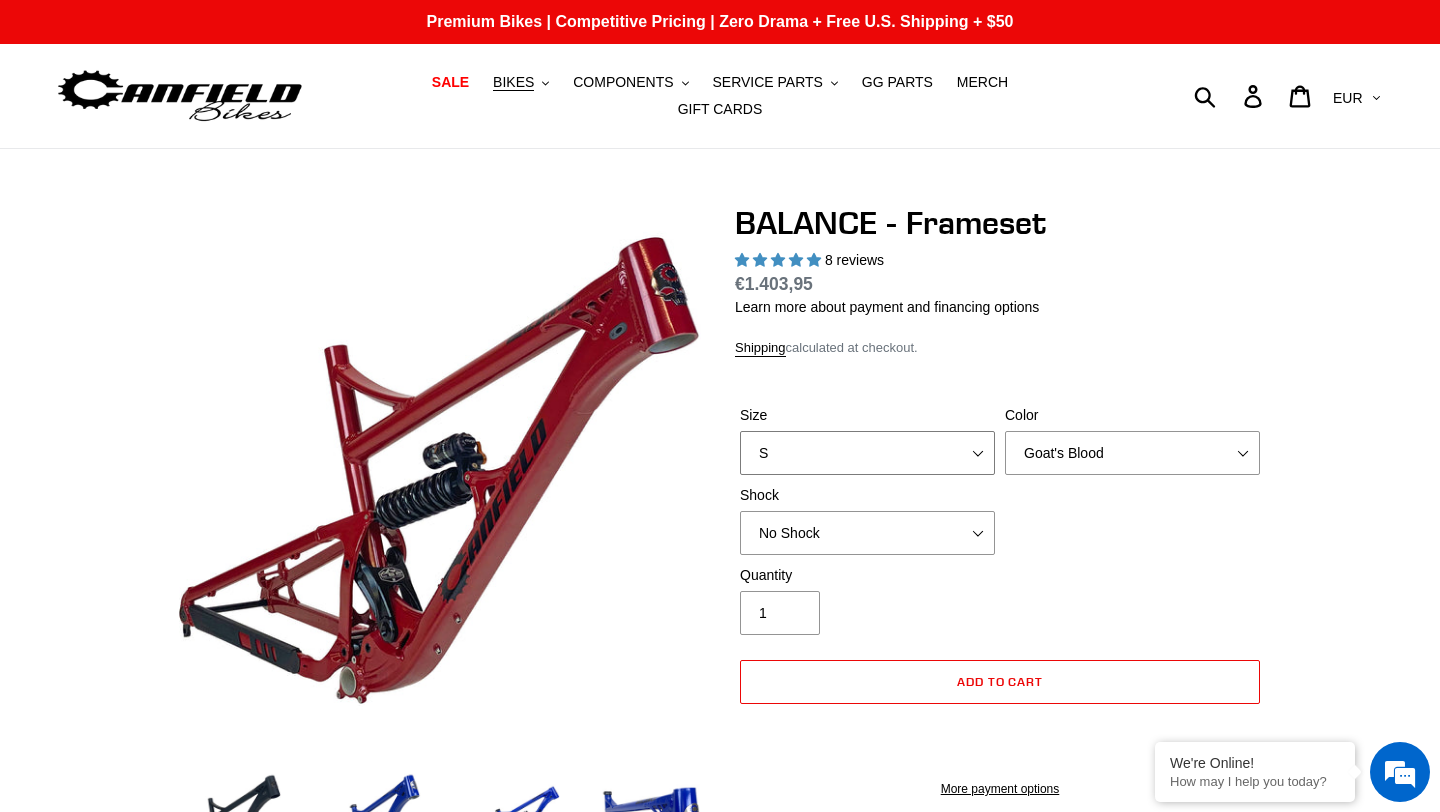 select on "L" 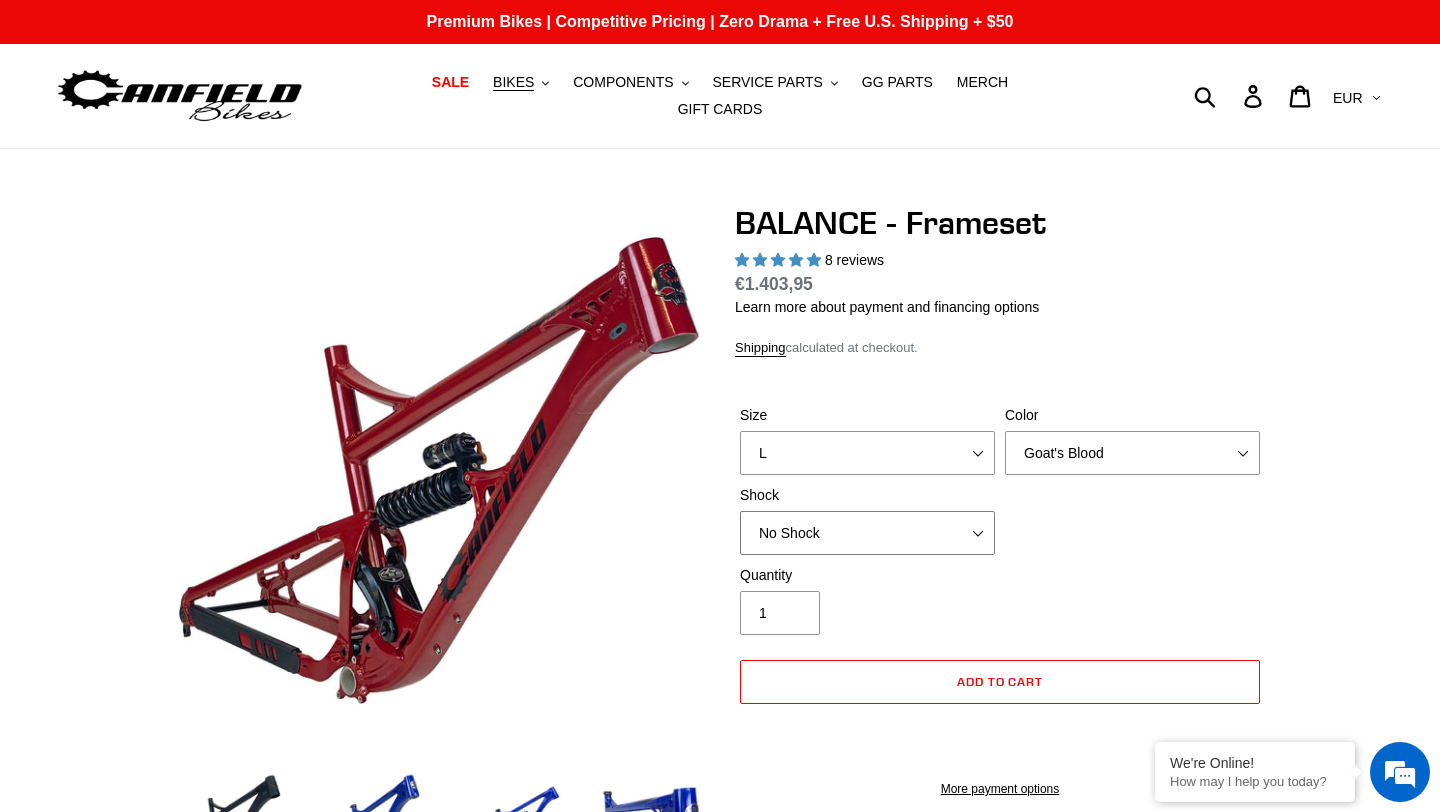 click on "No Shock
Cane Creek Kitsuma Air
Öhlins TTX2 Air
EXT Storia V3-S" at bounding box center (867, 533) 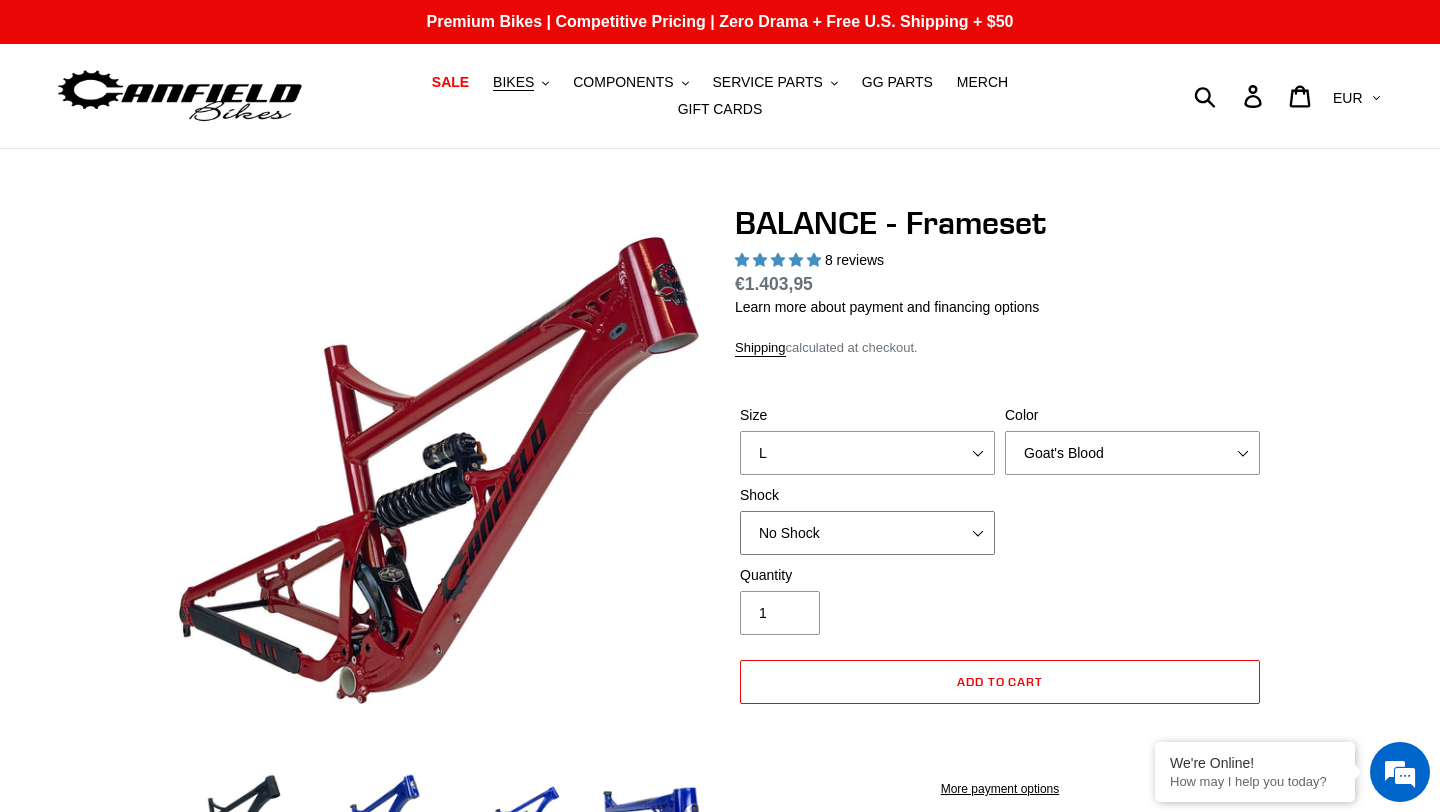 select on "Cane Creek Kitsuma Air" 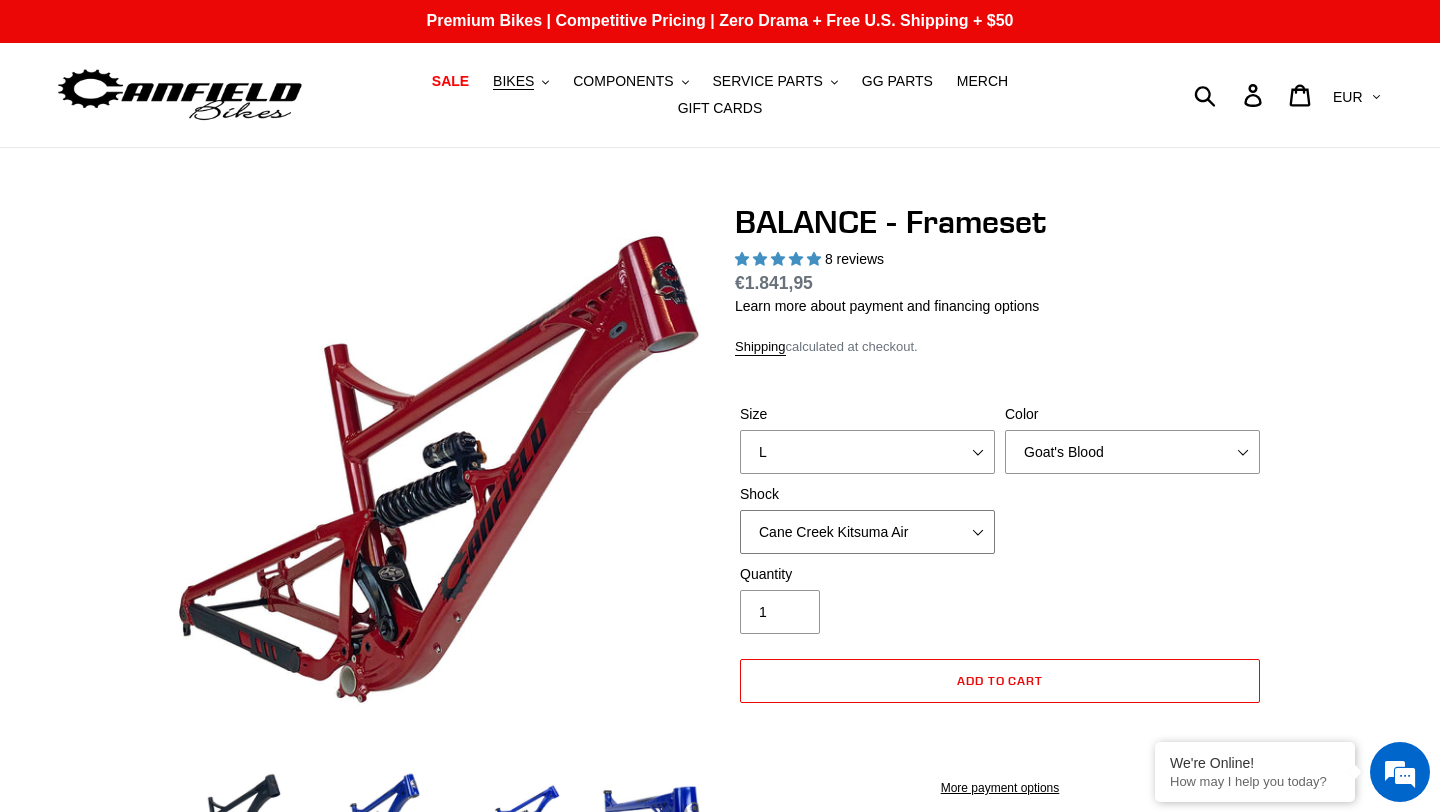 scroll, scrollTop: 0, scrollLeft: 0, axis: both 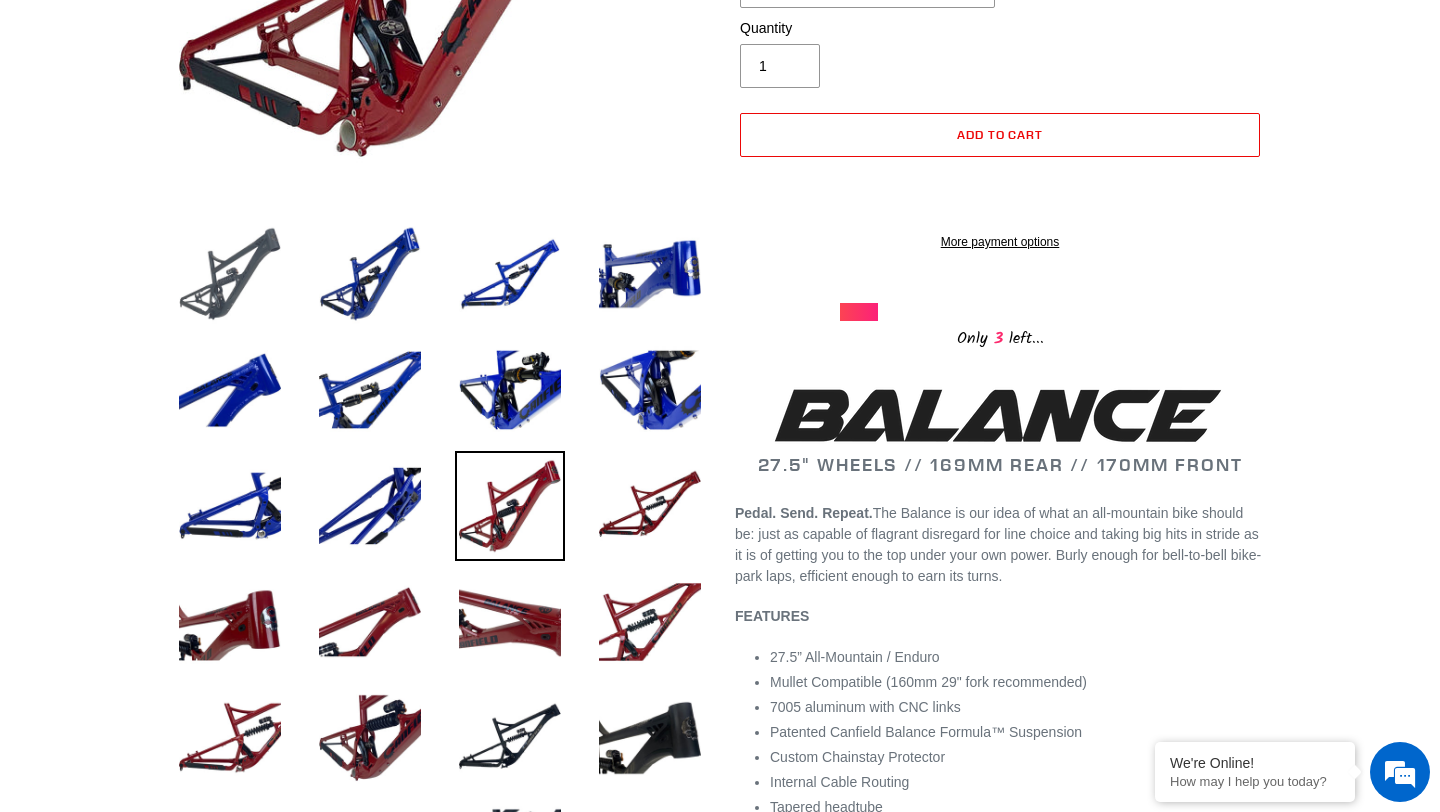 click at bounding box center [230, 274] 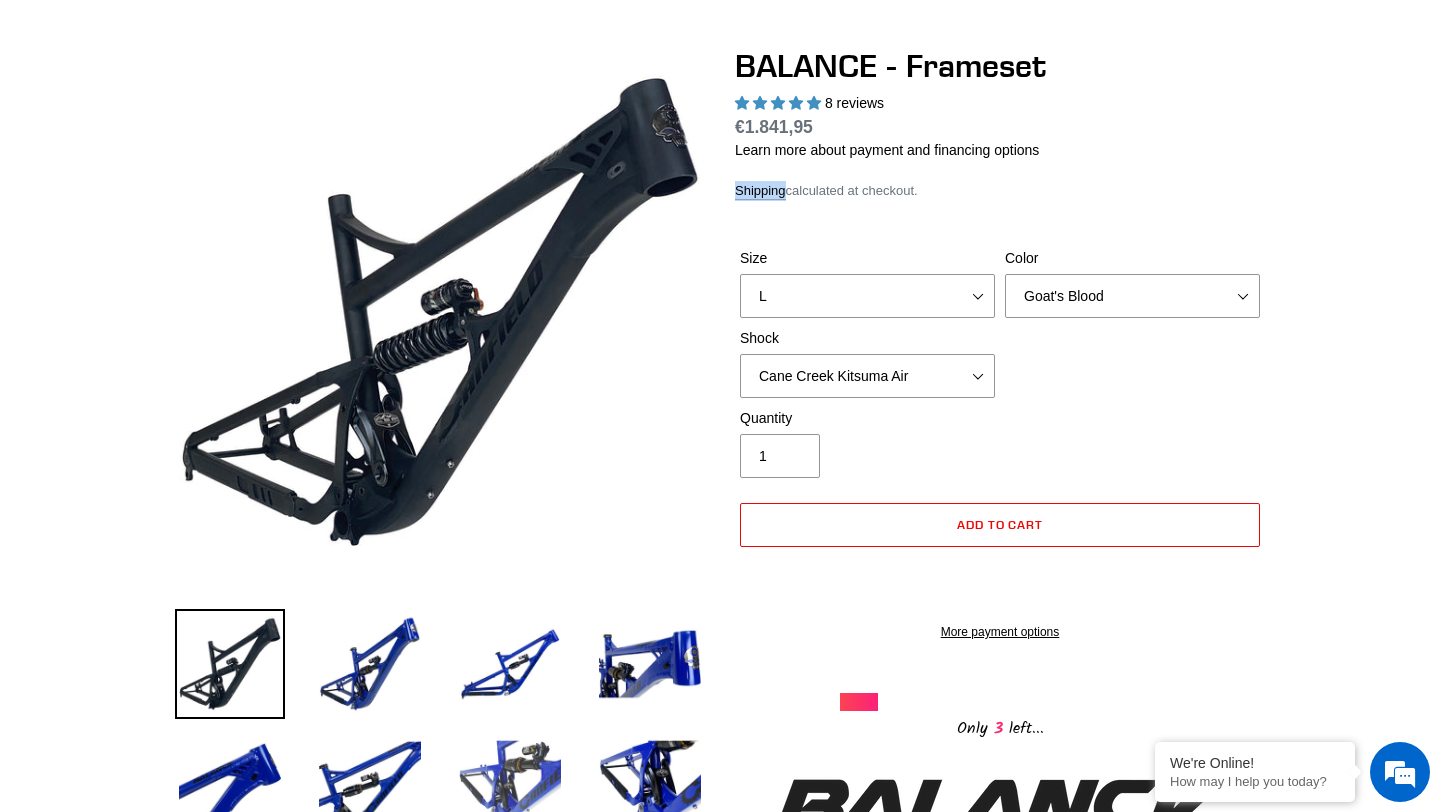 scroll, scrollTop: 156, scrollLeft: 0, axis: vertical 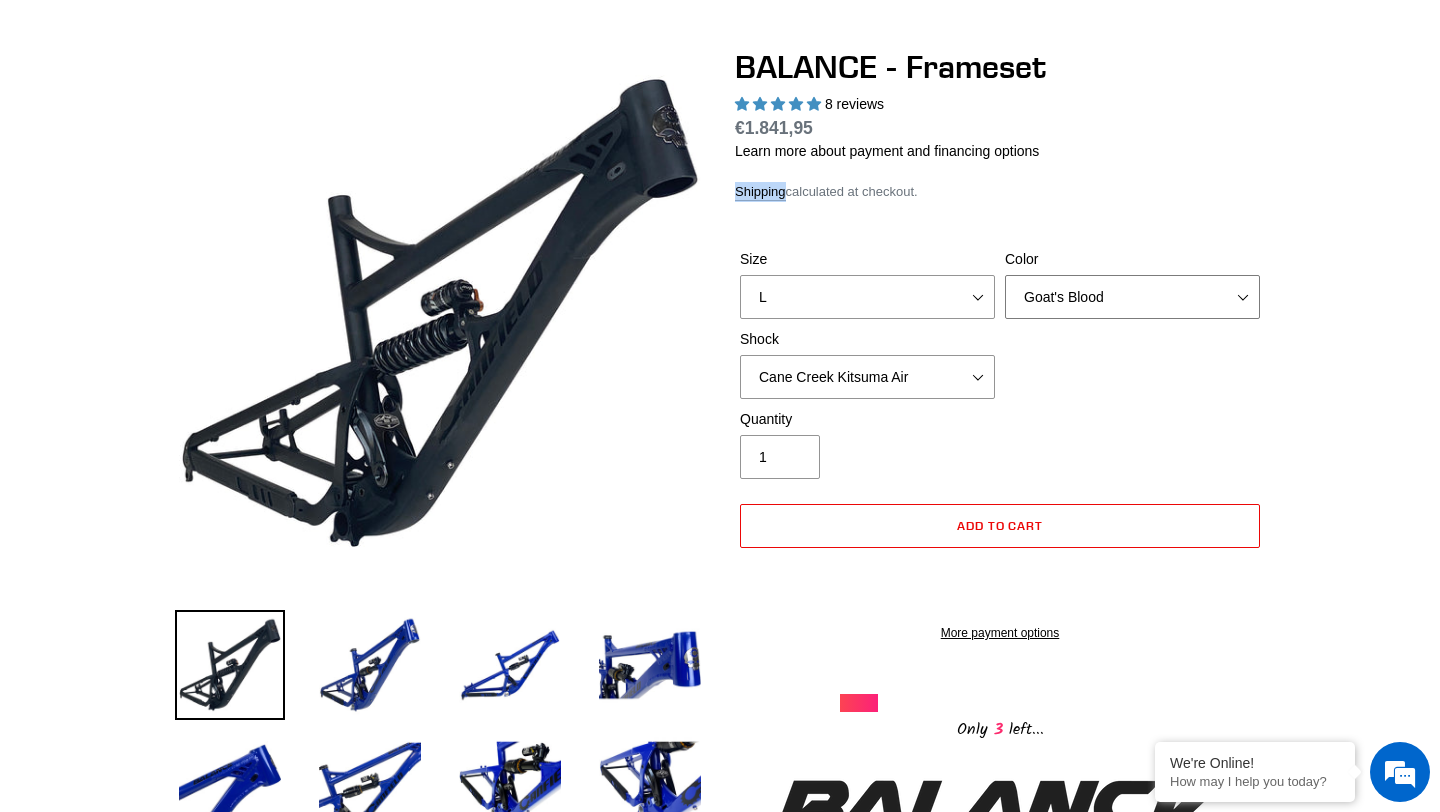 click on "Bomber Blue
Goat's Blood
Stealth Black" at bounding box center (1132, 297) 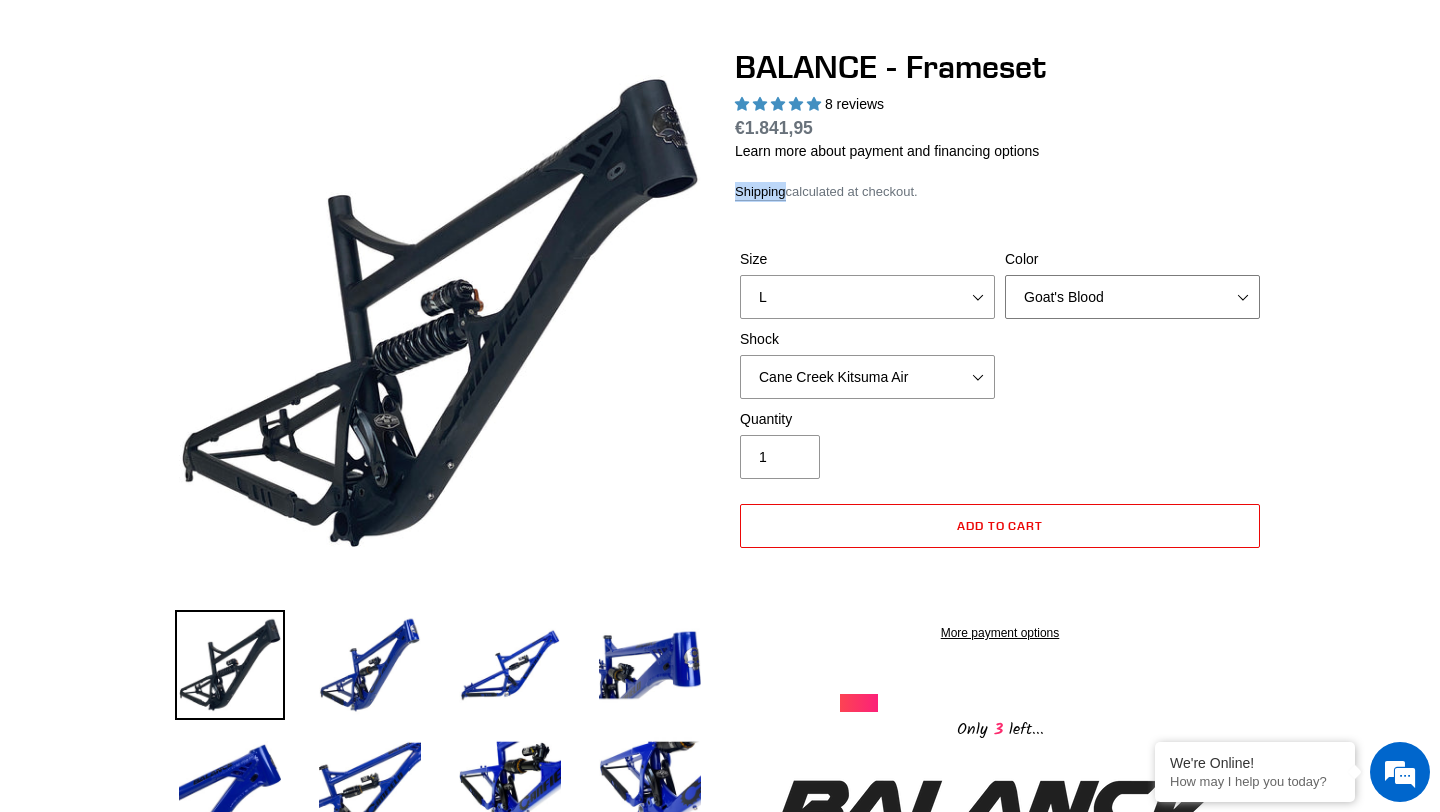 select on "Stealth Black" 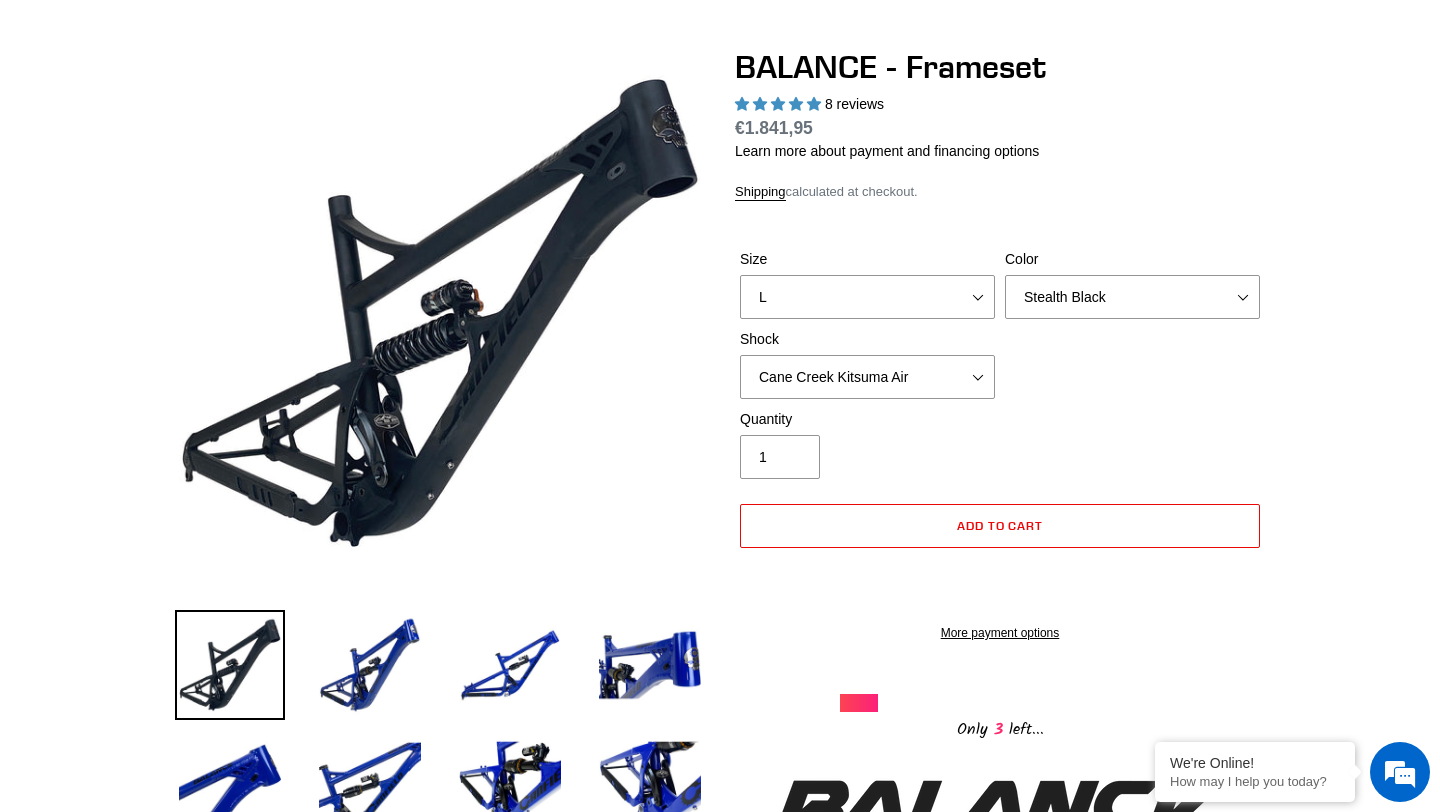 click on "Shipping  calculated at checkout." at bounding box center (1000, 192) 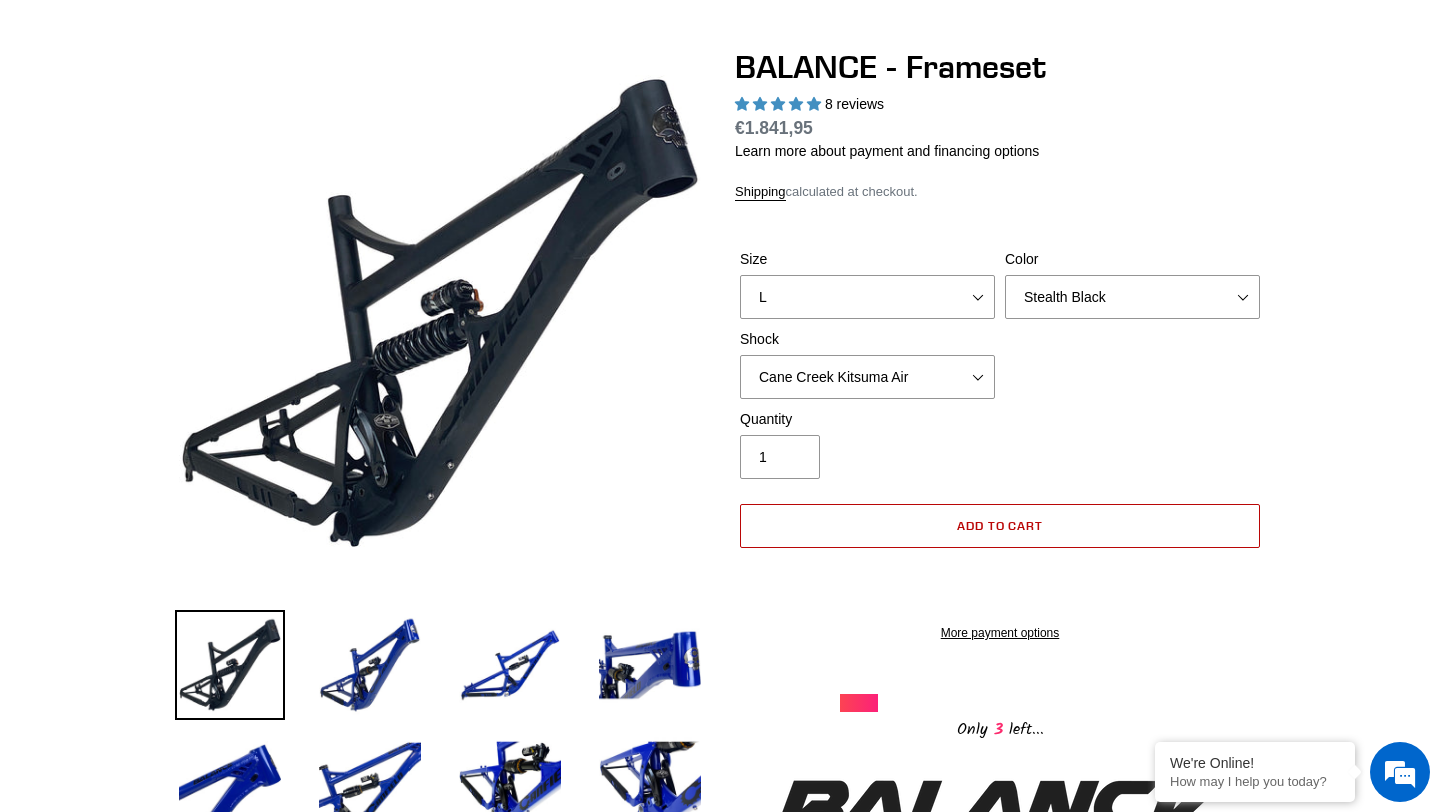 click on "Add to cart" at bounding box center [1000, 525] 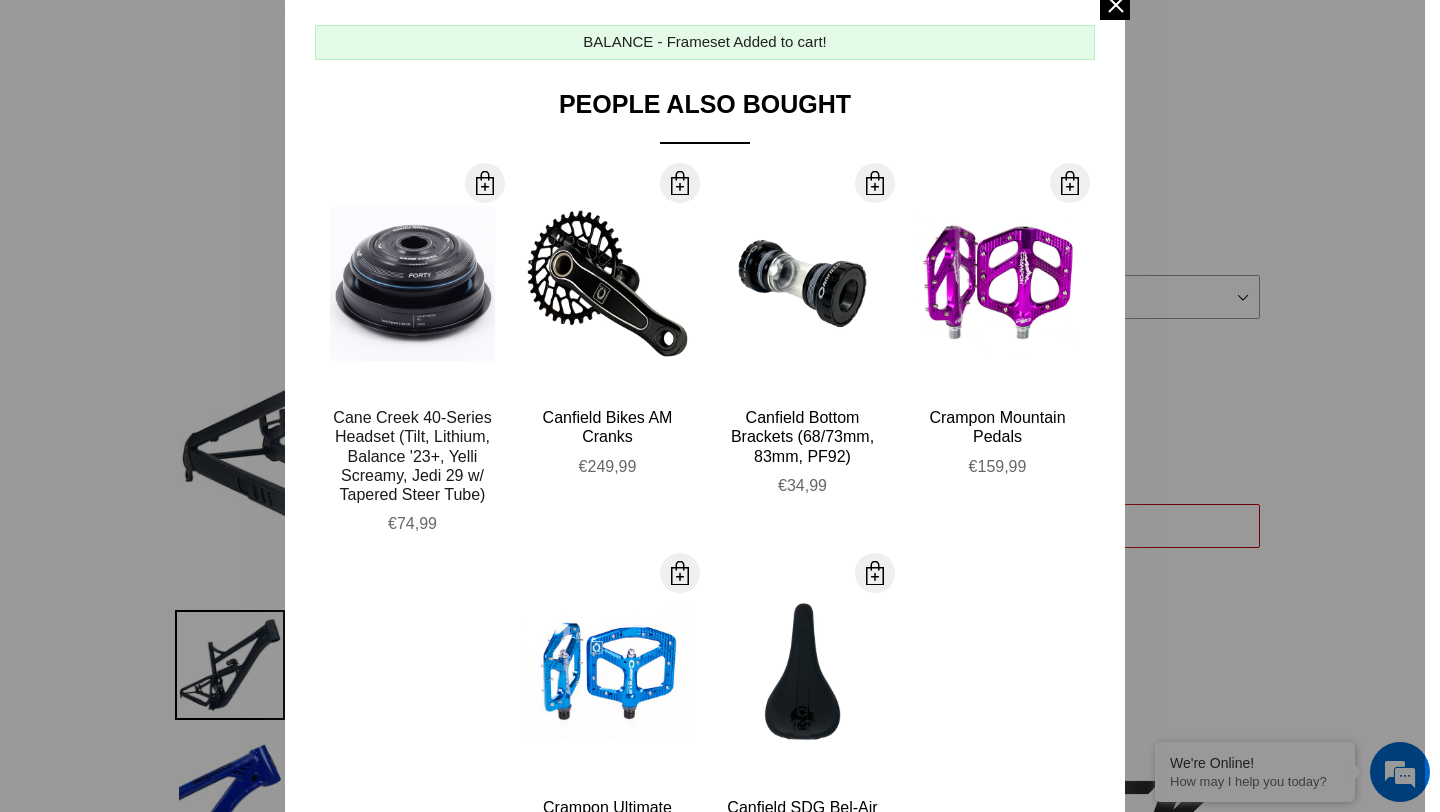 scroll, scrollTop: 59, scrollLeft: 0, axis: vertical 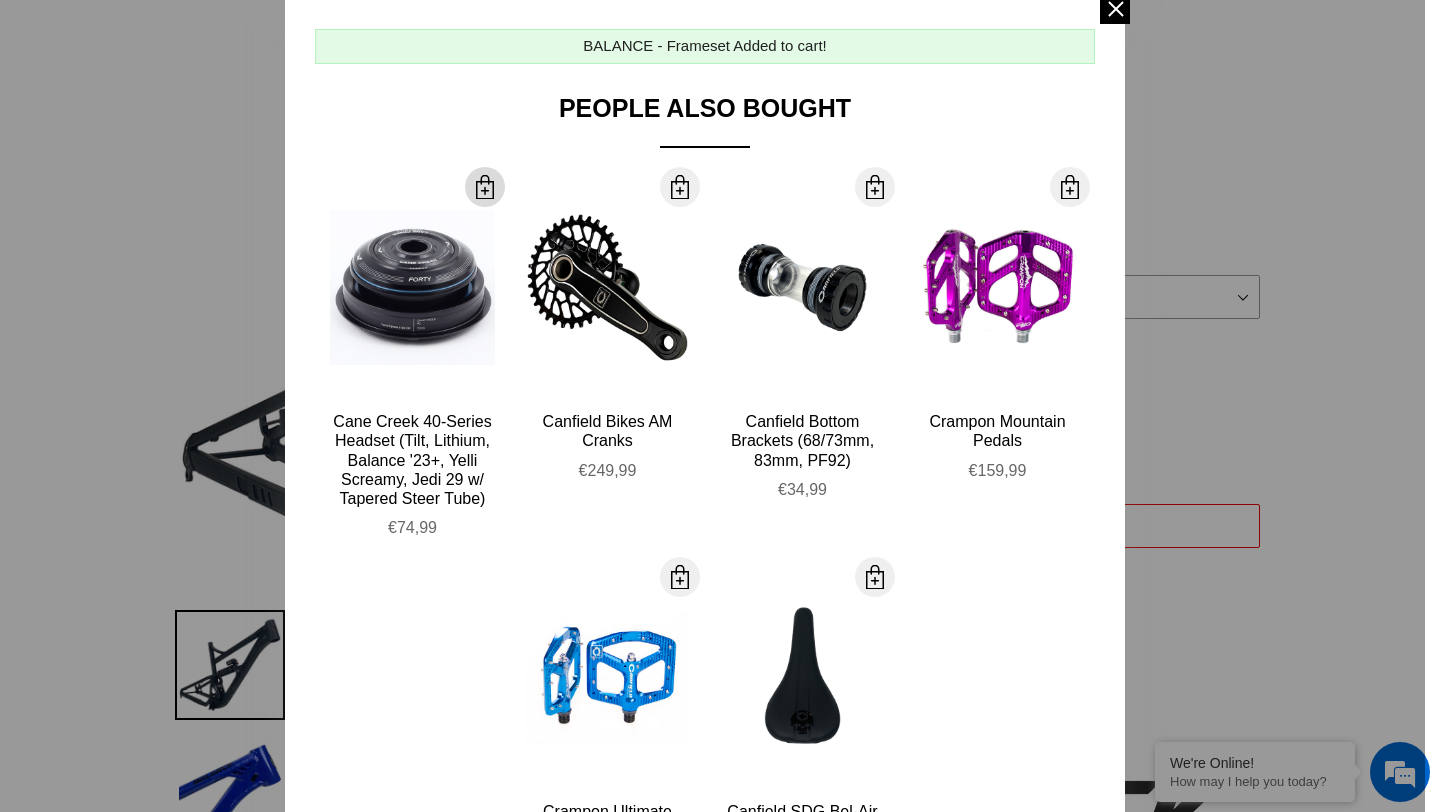 click at bounding box center (485, 187) 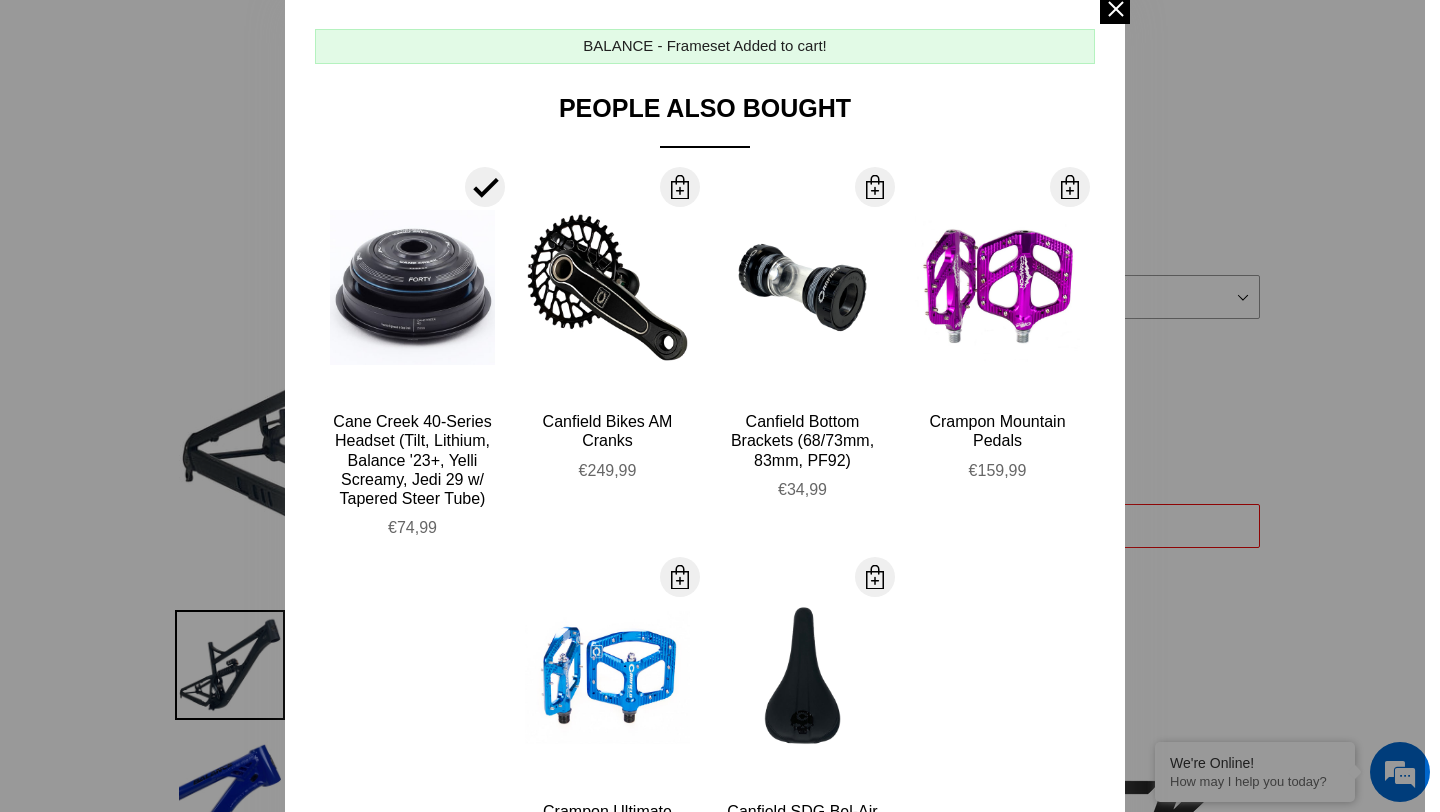 scroll, scrollTop: 278, scrollLeft: 0, axis: vertical 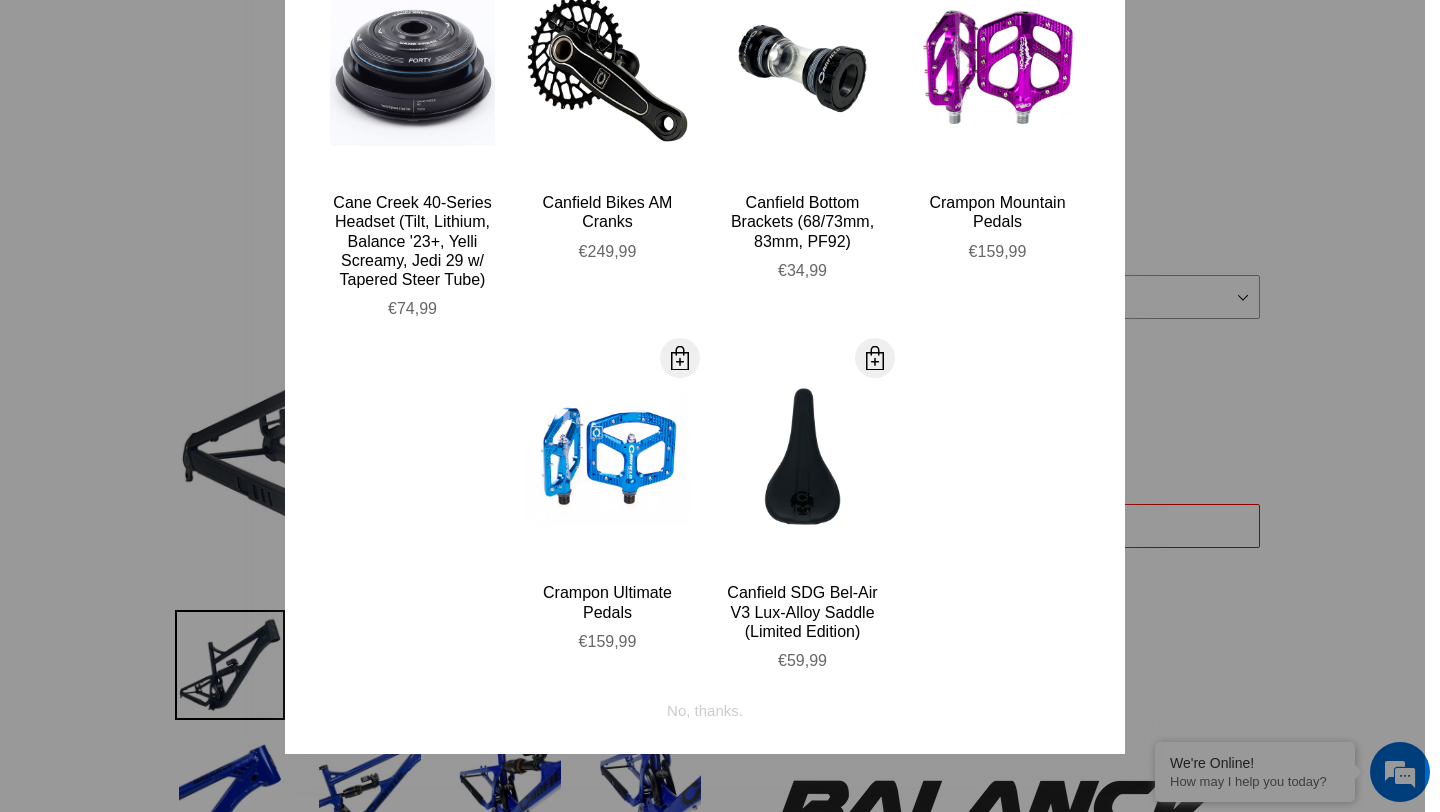 click at bounding box center (720, 406) 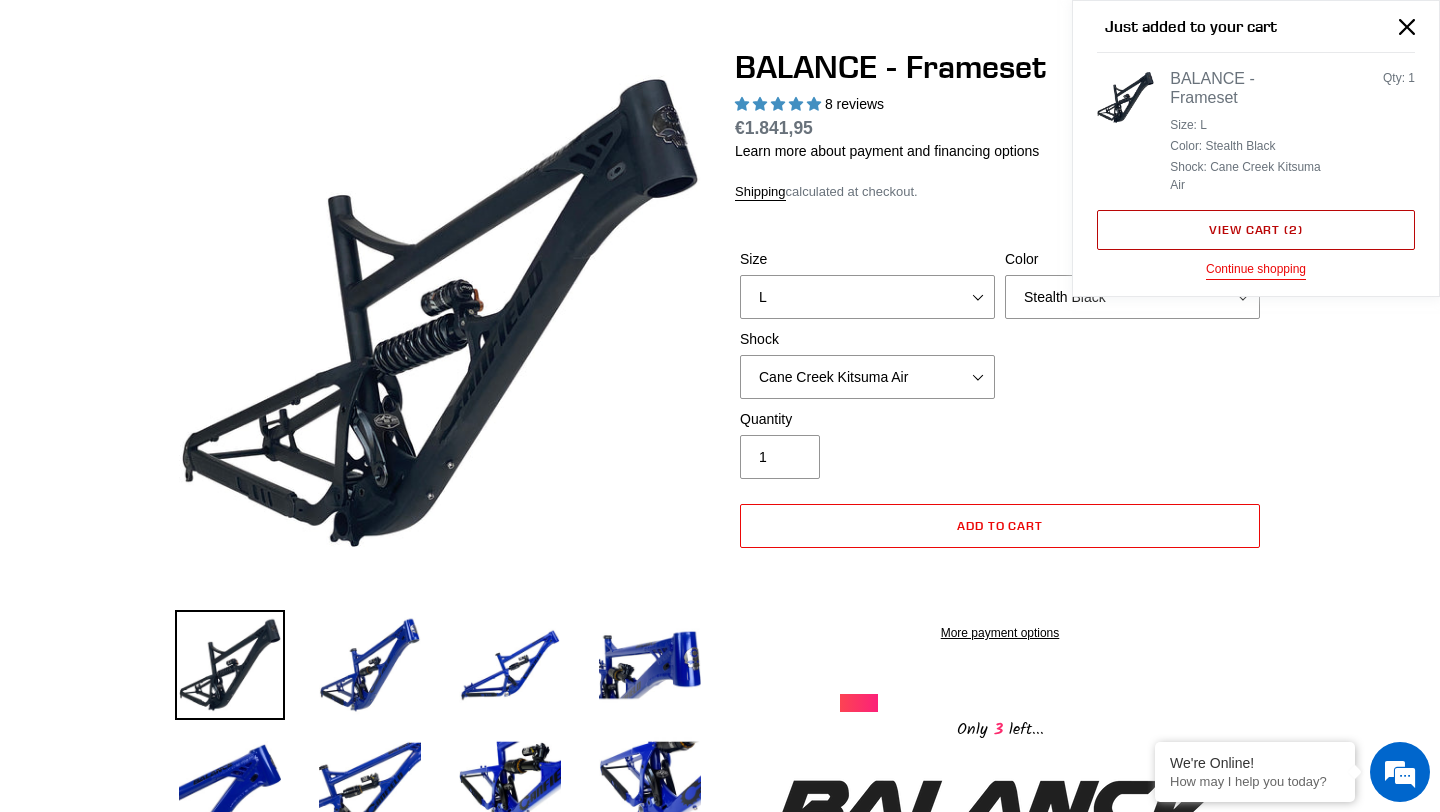 click on "View cart ( 2 )" at bounding box center [1256, 230] 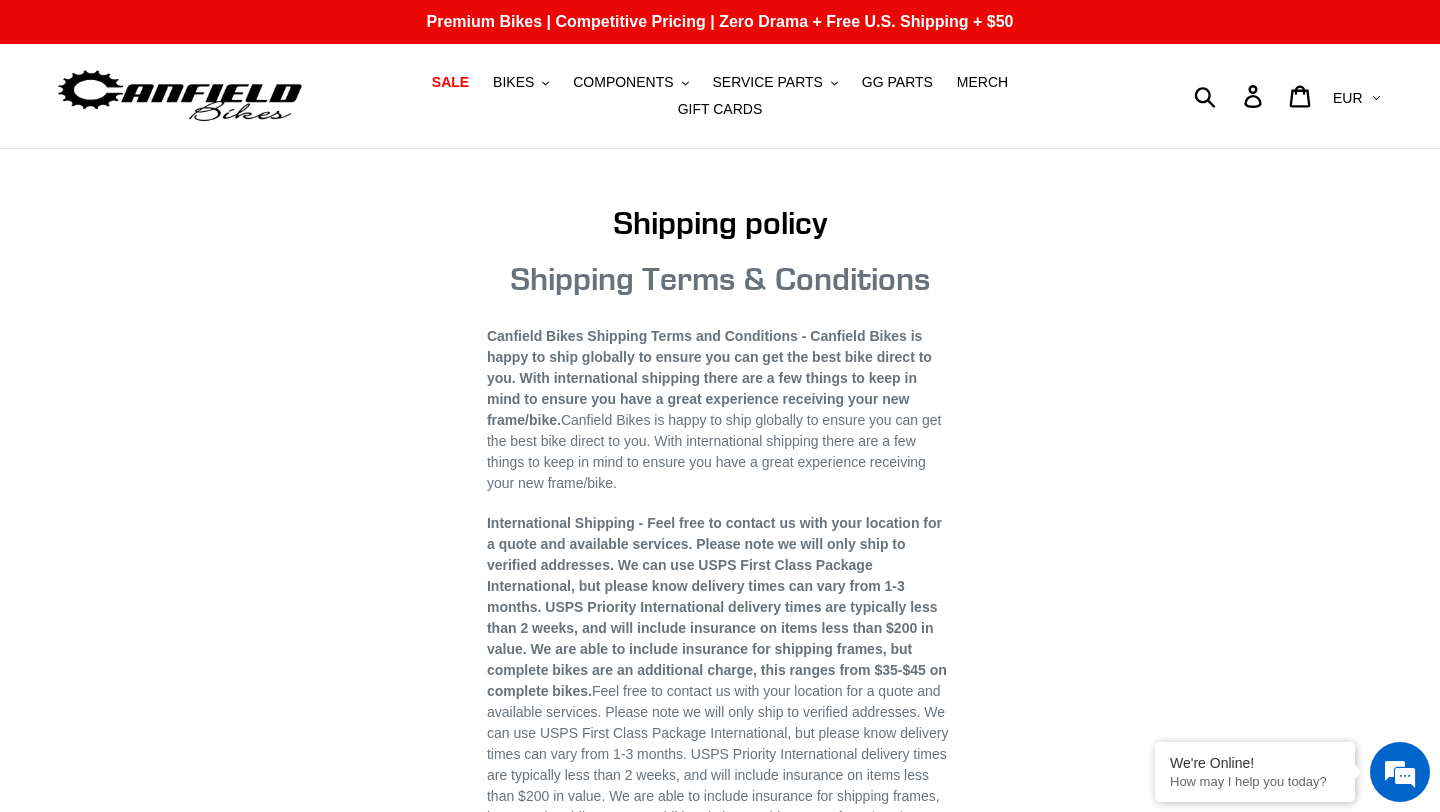 scroll, scrollTop: 0, scrollLeft: 0, axis: both 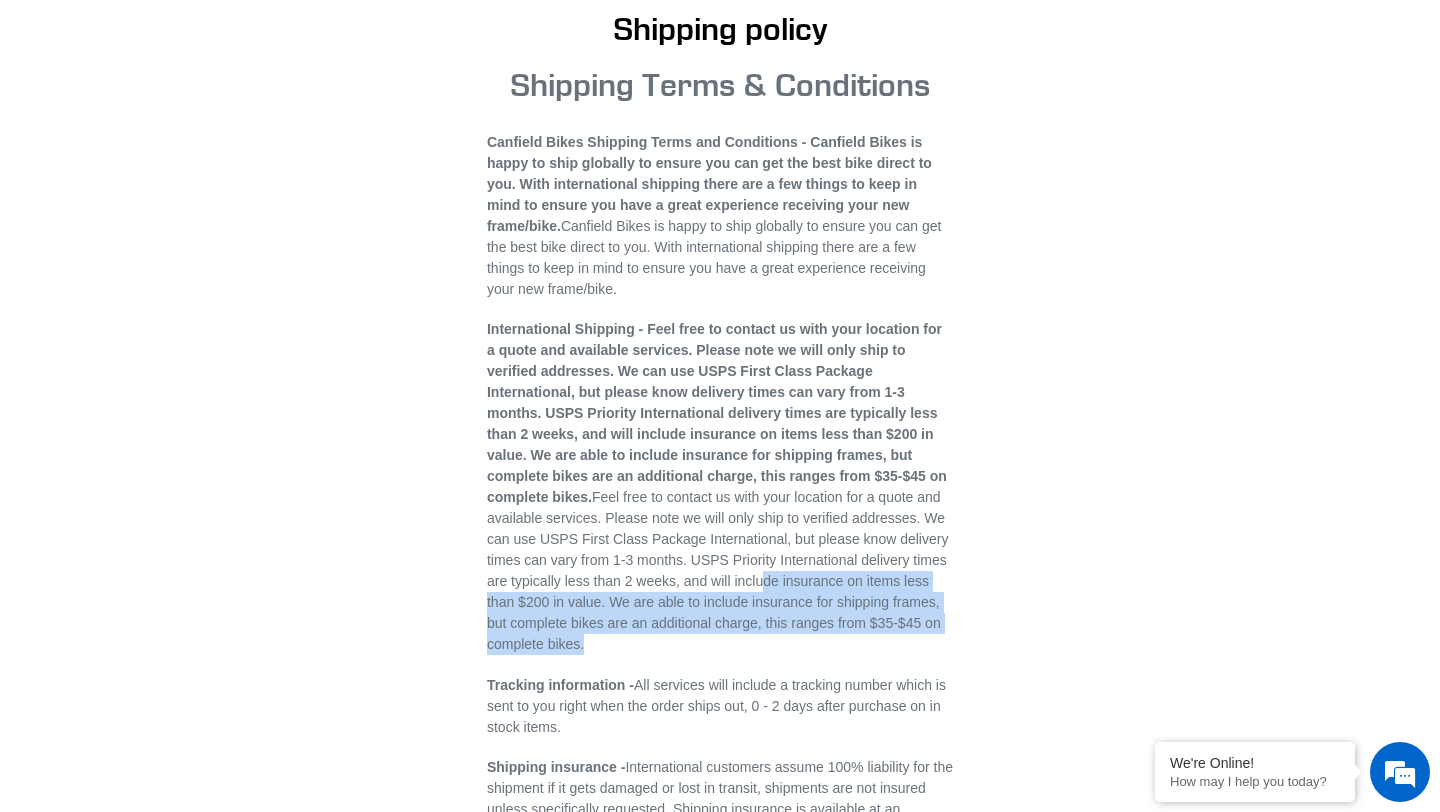 drag, startPoint x: 597, startPoint y: 336, endPoint x: 726, endPoint y: 383, distance: 137.2953 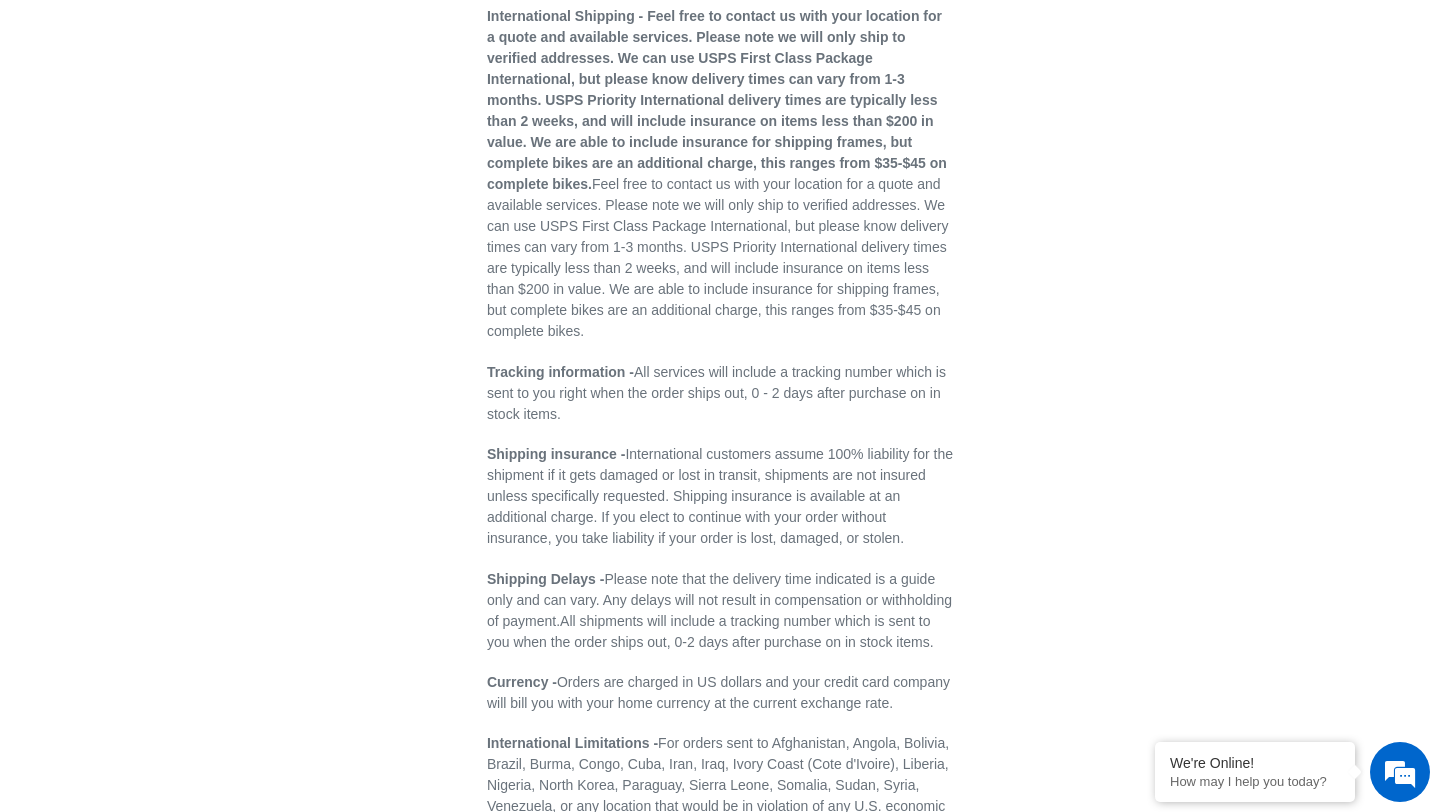 scroll, scrollTop: 526, scrollLeft: 0, axis: vertical 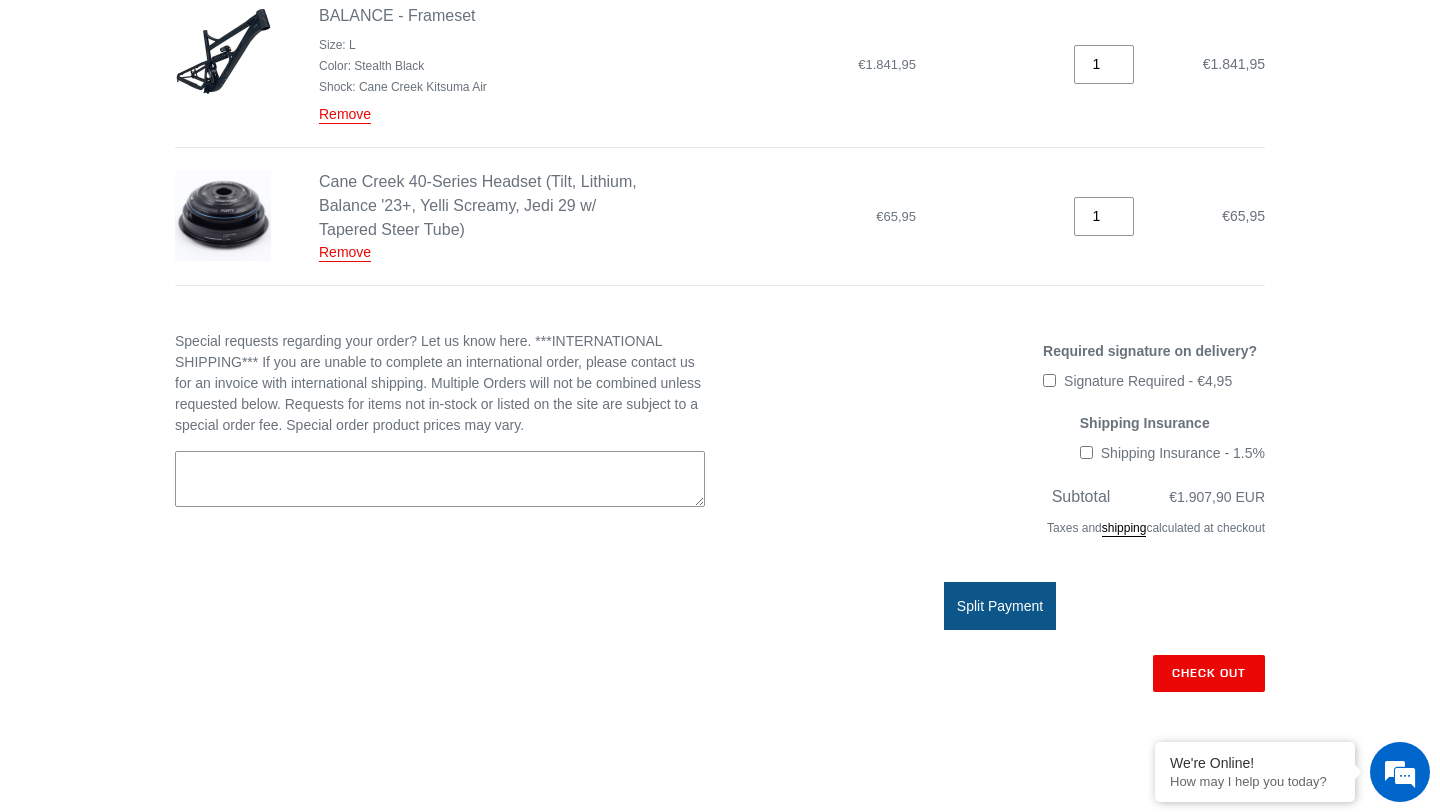 click on "Signature Required - €4,95" at bounding box center [1154, 382] 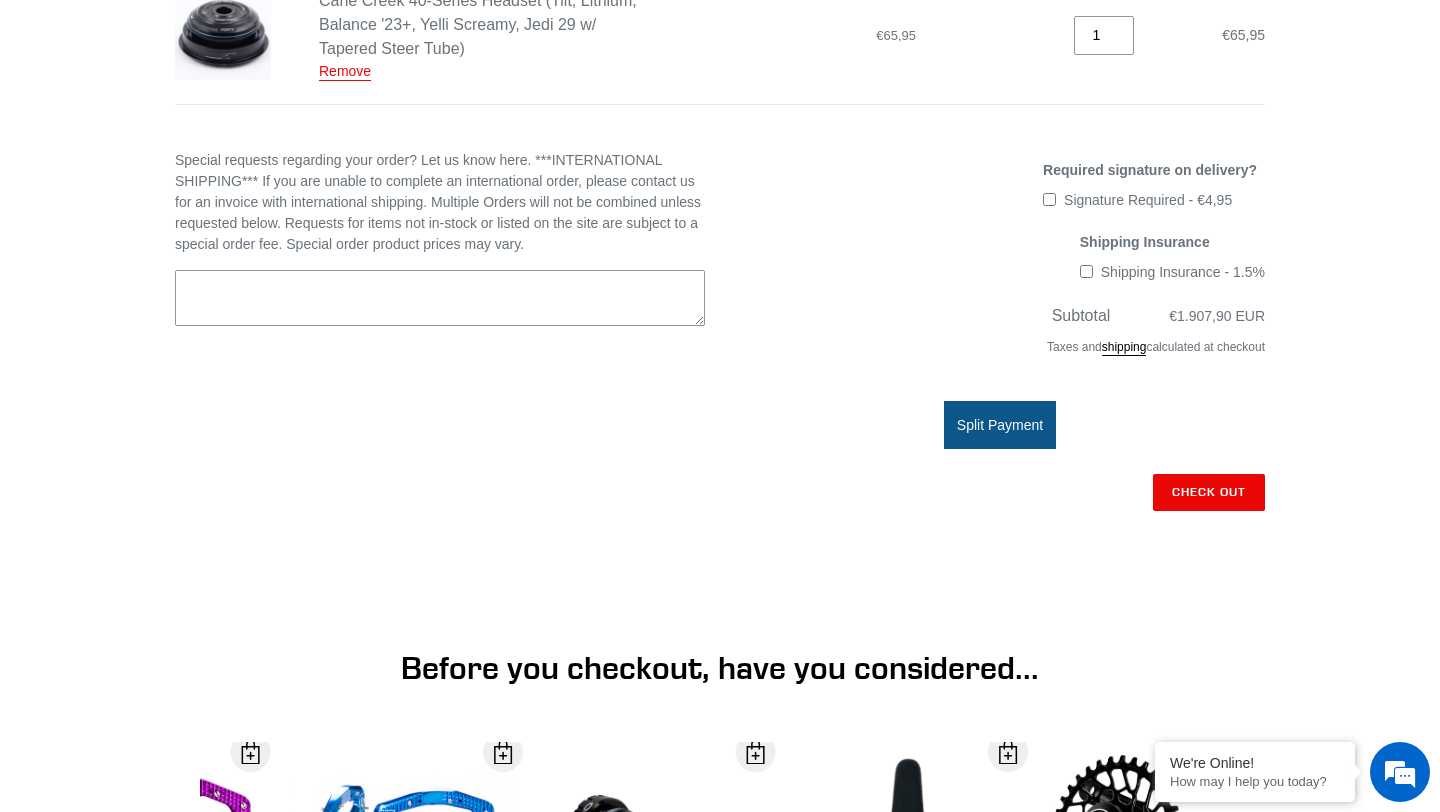 scroll, scrollTop: 586, scrollLeft: 0, axis: vertical 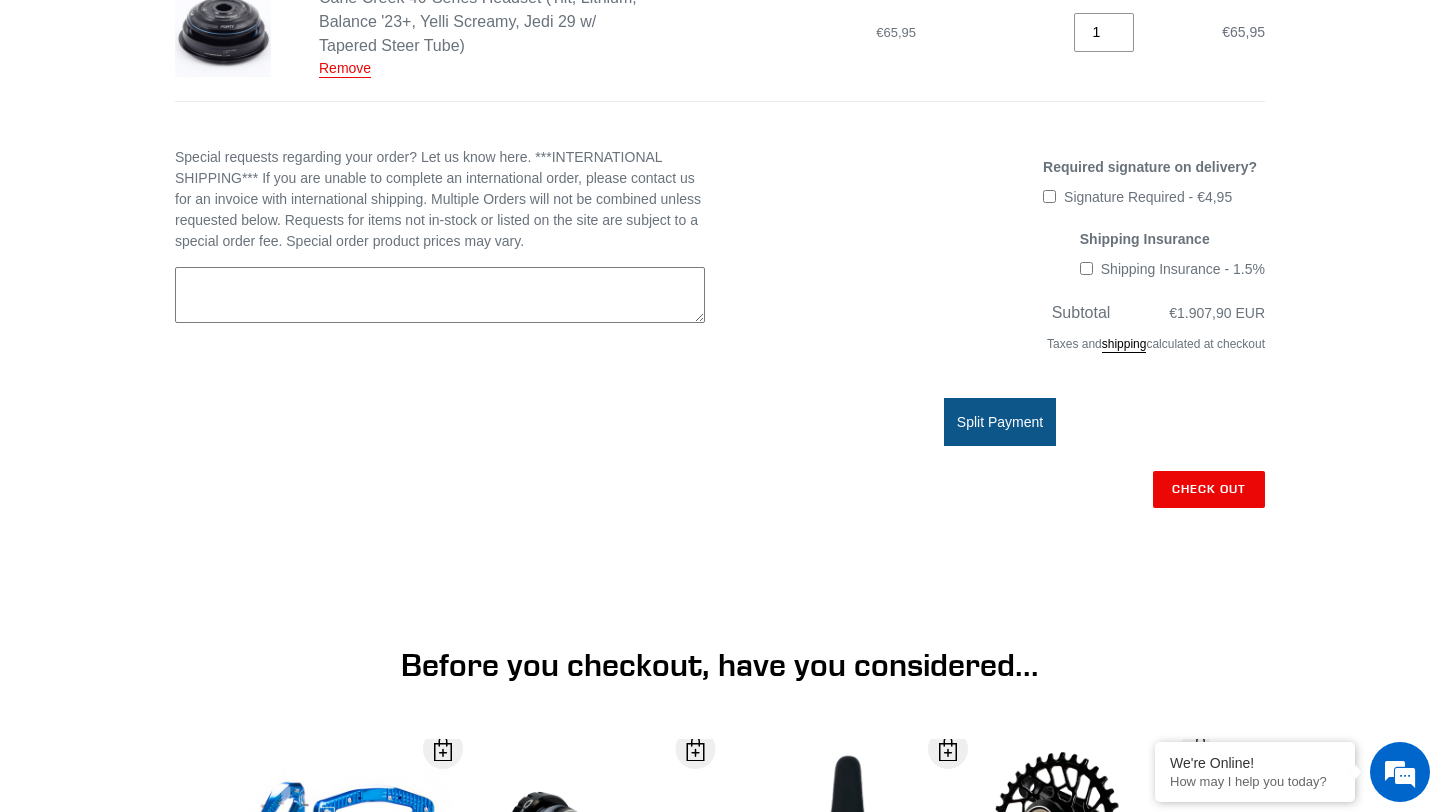 click on "Special requests regarding your order? Let us know here. ***INTERNATIONAL SHIPPING*** If you are unable to complete an international order, please contact us for an invoice with international shipping. Multiple Orders will not be combined unless requested below. Requests for items not in-stock or listed on the site are subject to a special order fee. Special order product prices may vary." at bounding box center (440, 295) 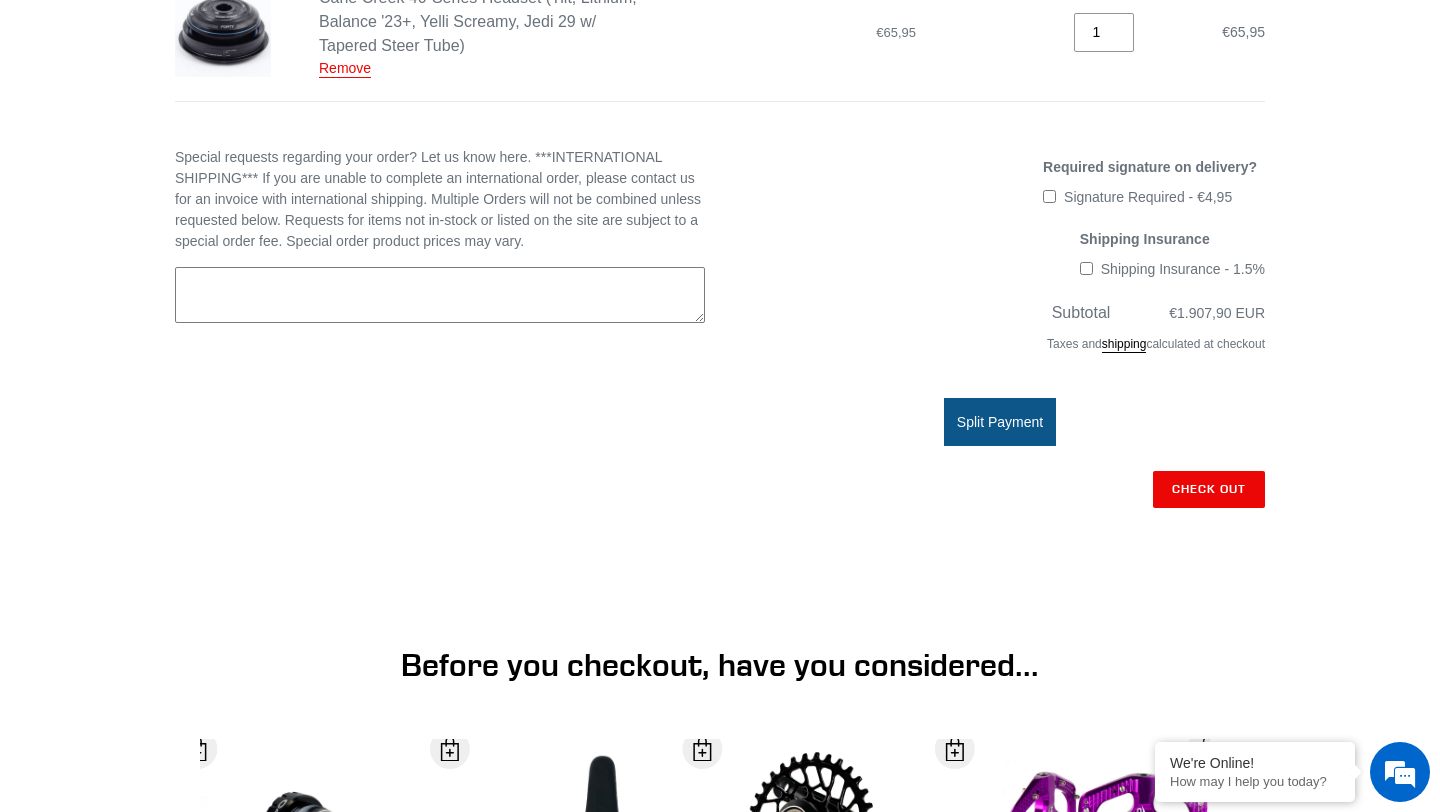 scroll, scrollTop: 0, scrollLeft: 0, axis: both 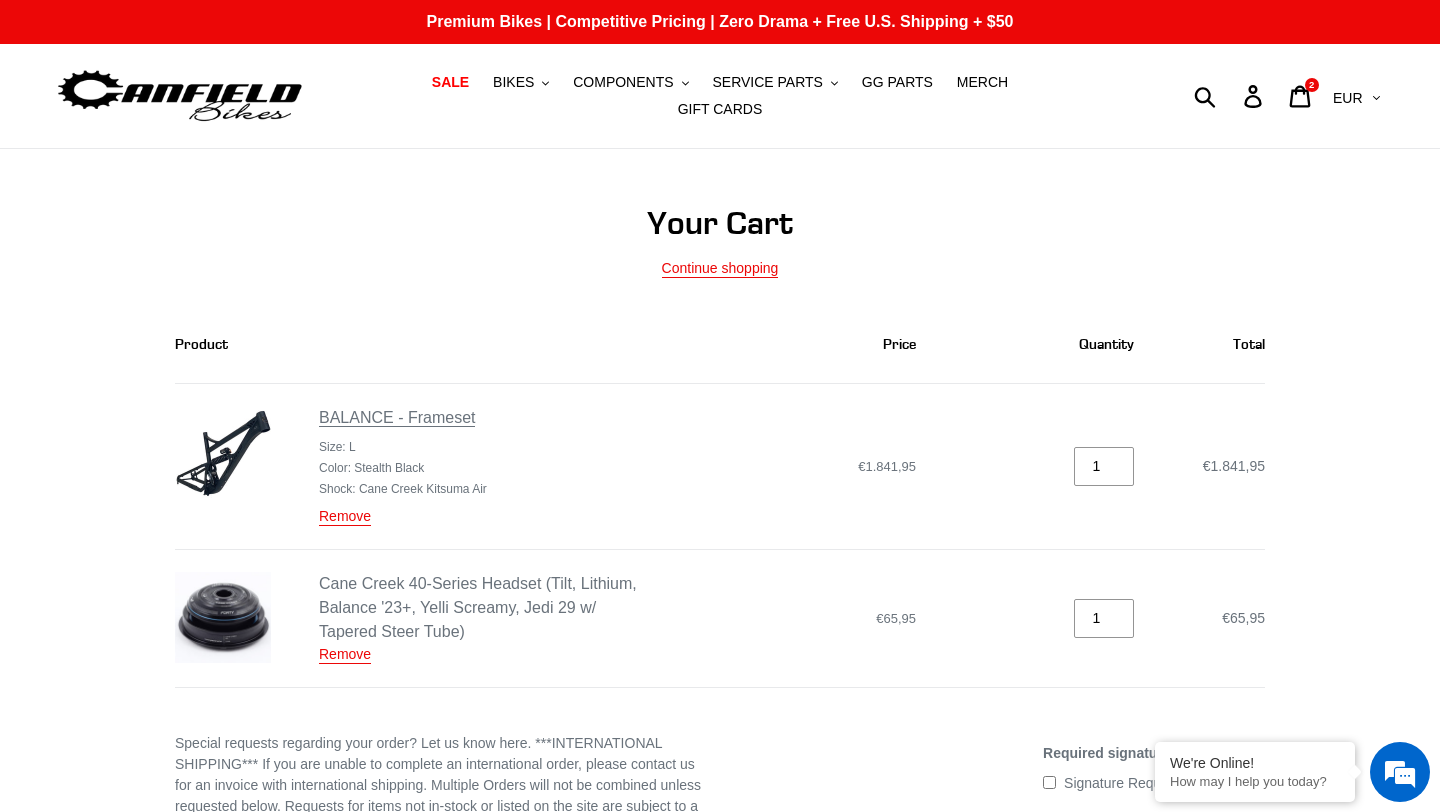 click on "BALANCE - Frameset" at bounding box center (397, 418) 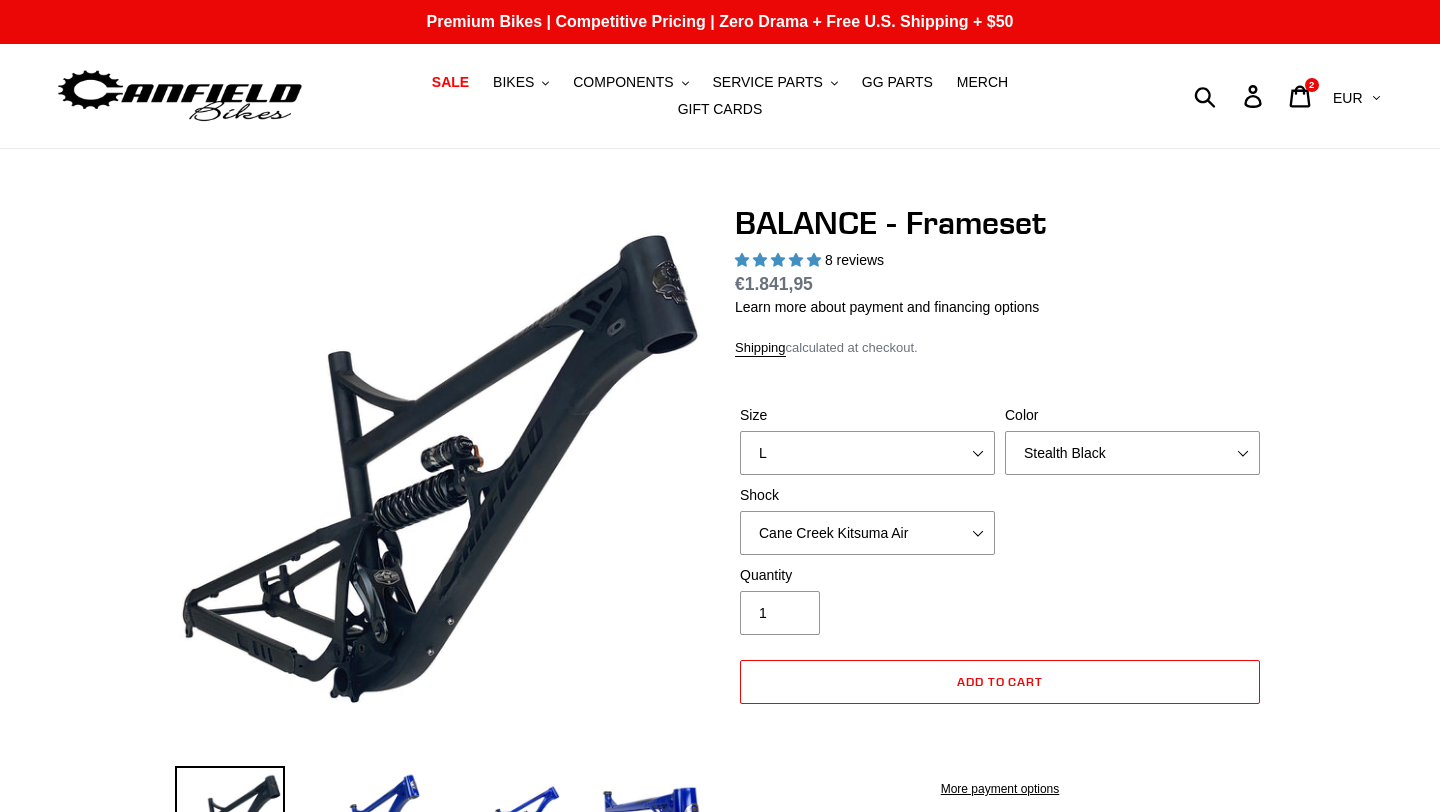 scroll, scrollTop: 0, scrollLeft: 0, axis: both 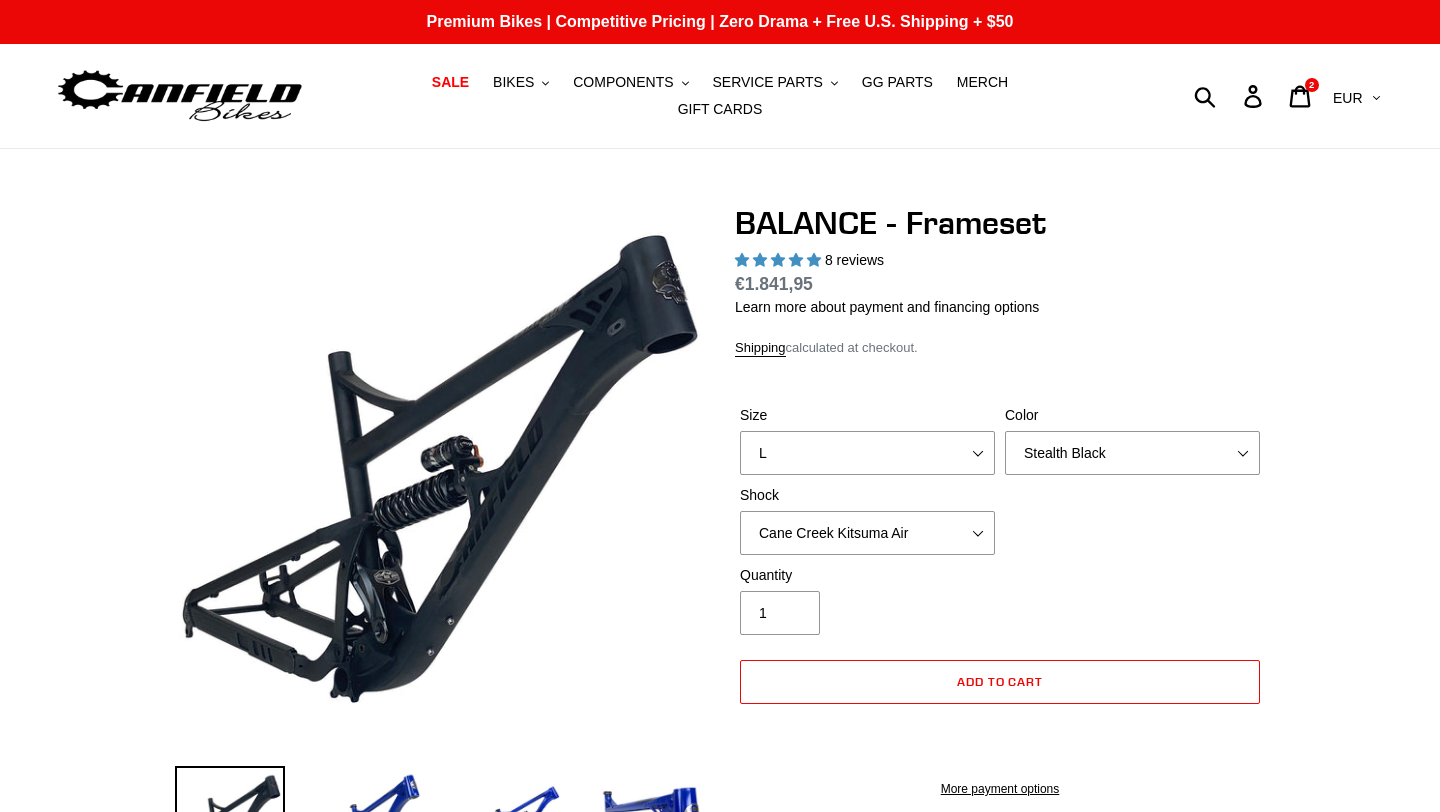 select on "highest-rating" 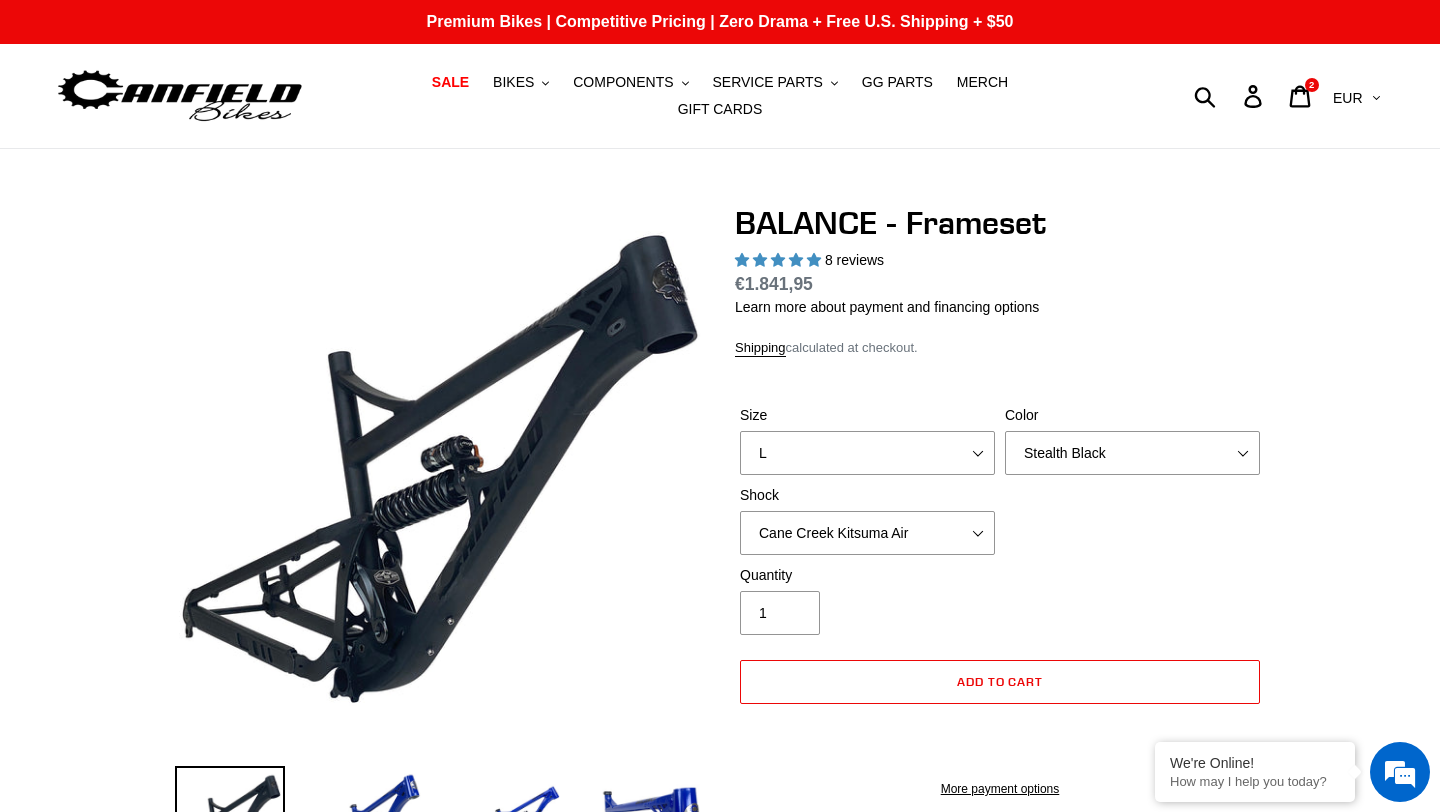 click at bounding box center [-24, 874] 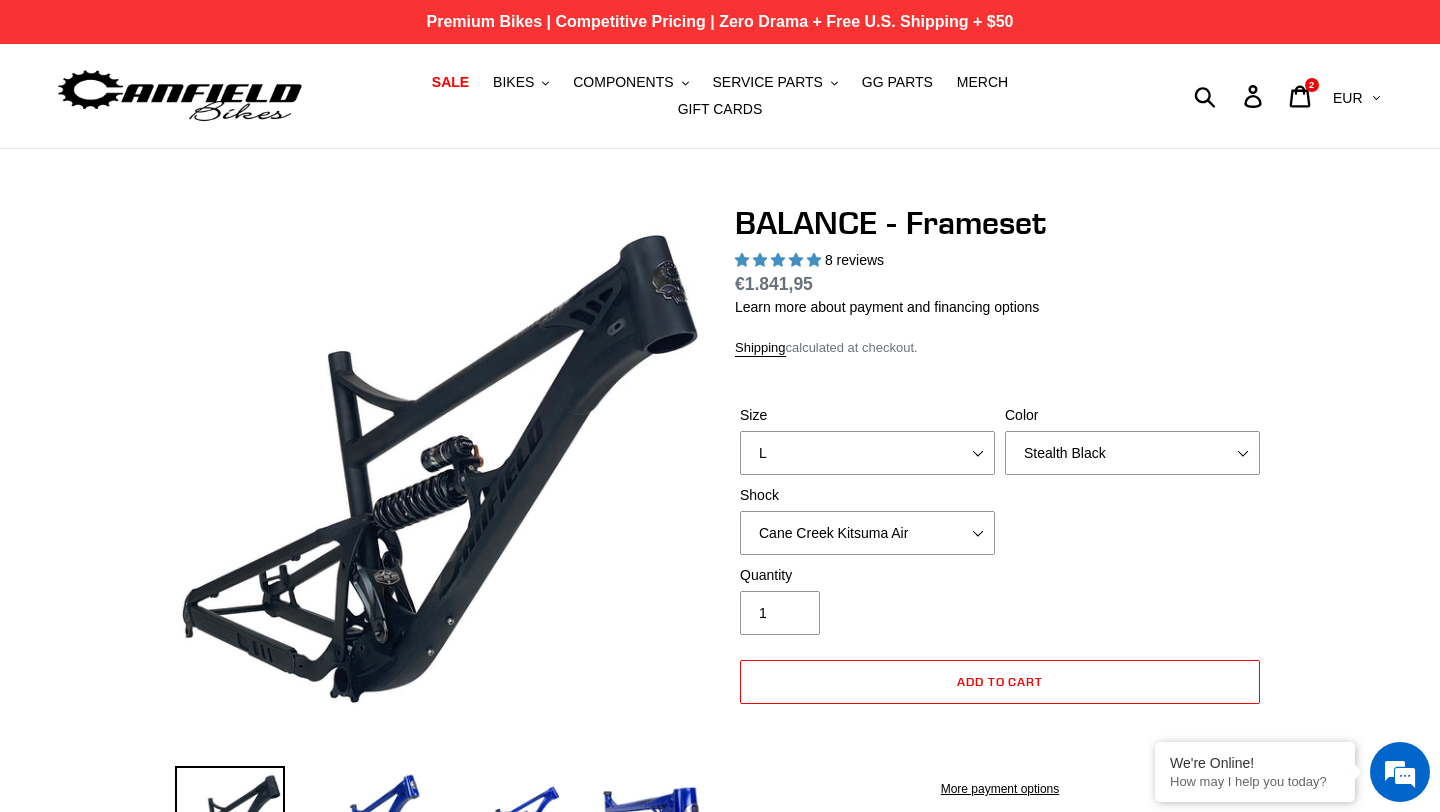 scroll, scrollTop: 0, scrollLeft: 0, axis: both 